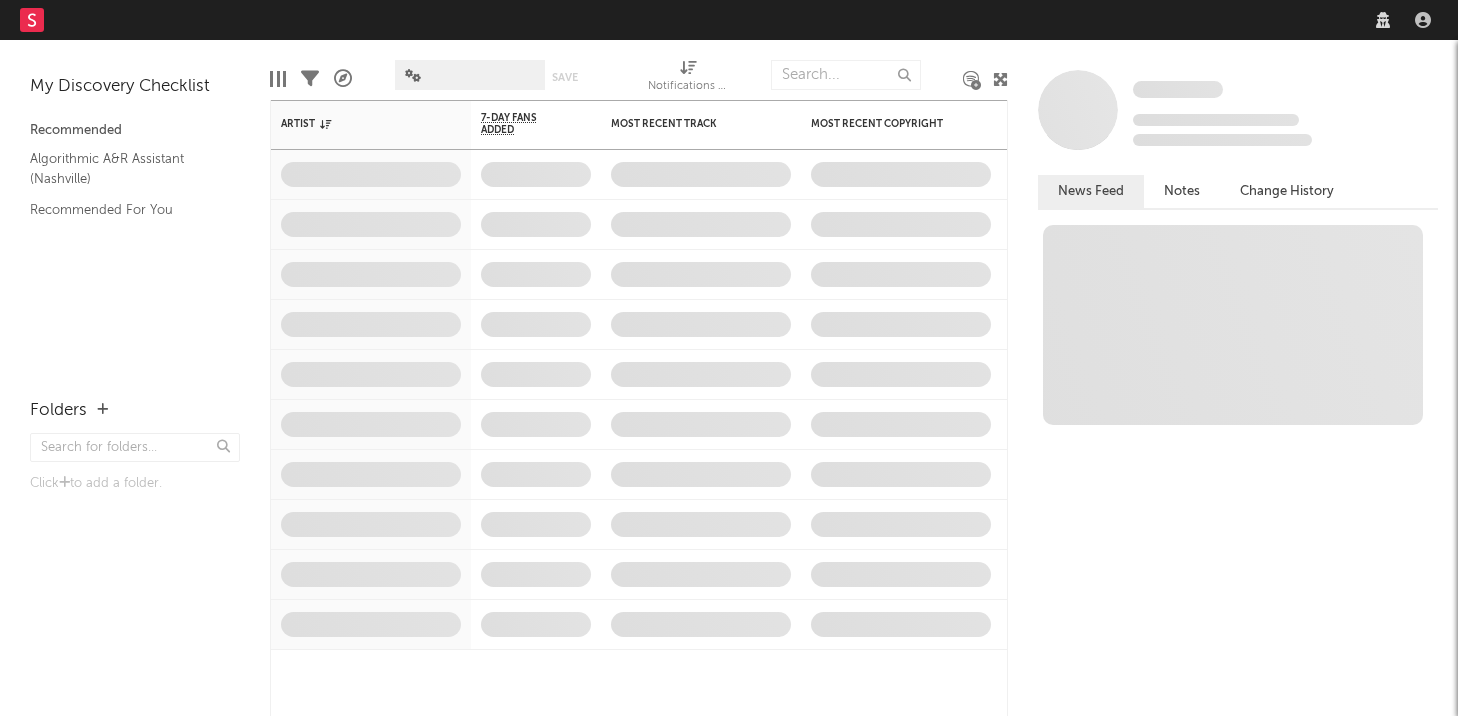 scroll, scrollTop: 0, scrollLeft: 0, axis: both 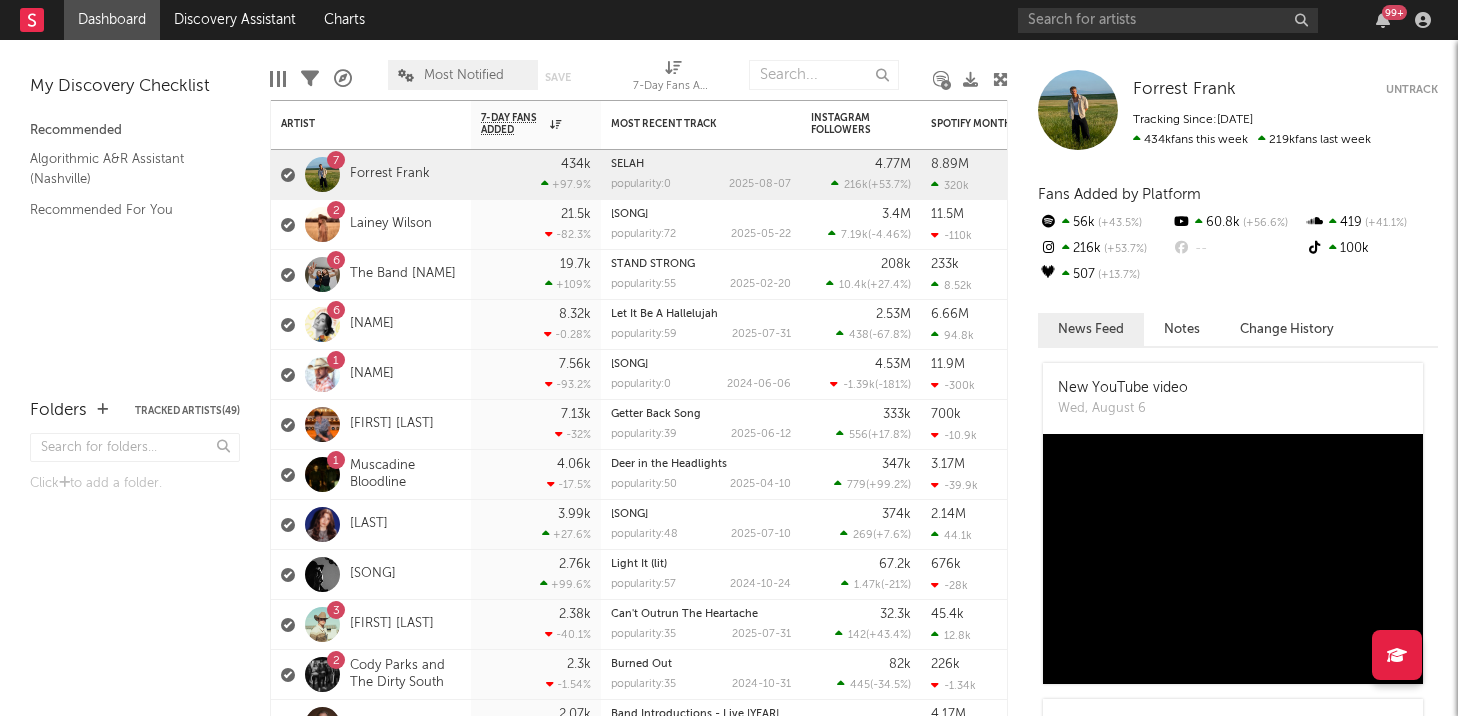 click on "99 +" at bounding box center (1394, 12) 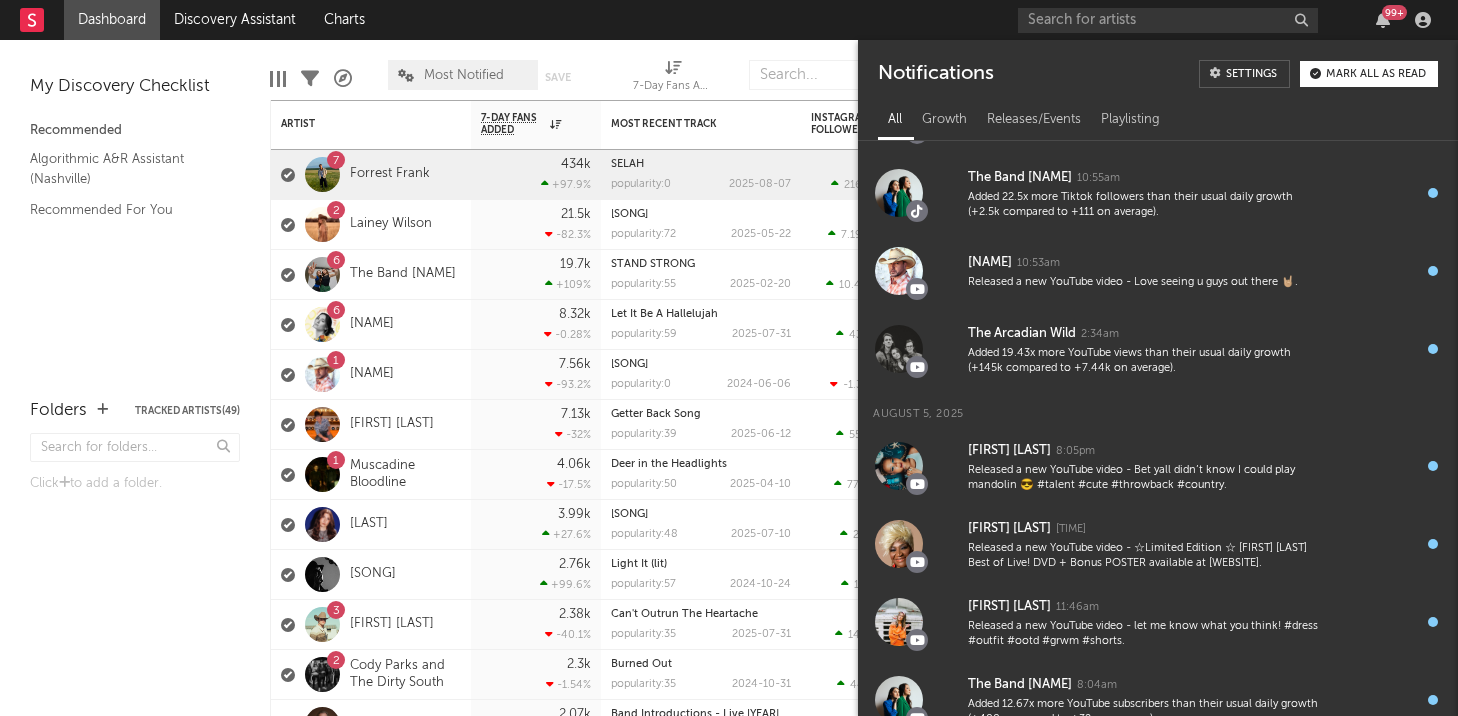 scroll, scrollTop: 0, scrollLeft: 0, axis: both 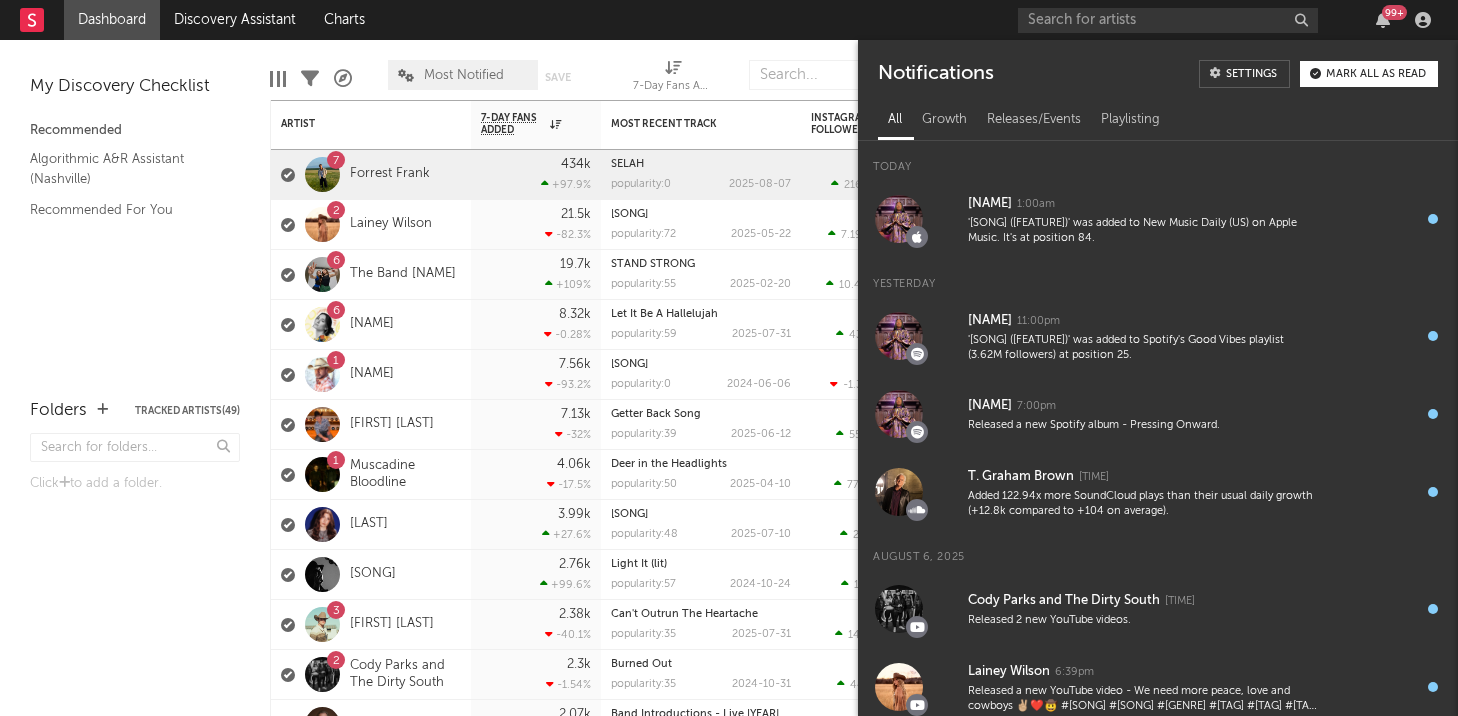 click on "Mark all as read" at bounding box center [1369, 74] 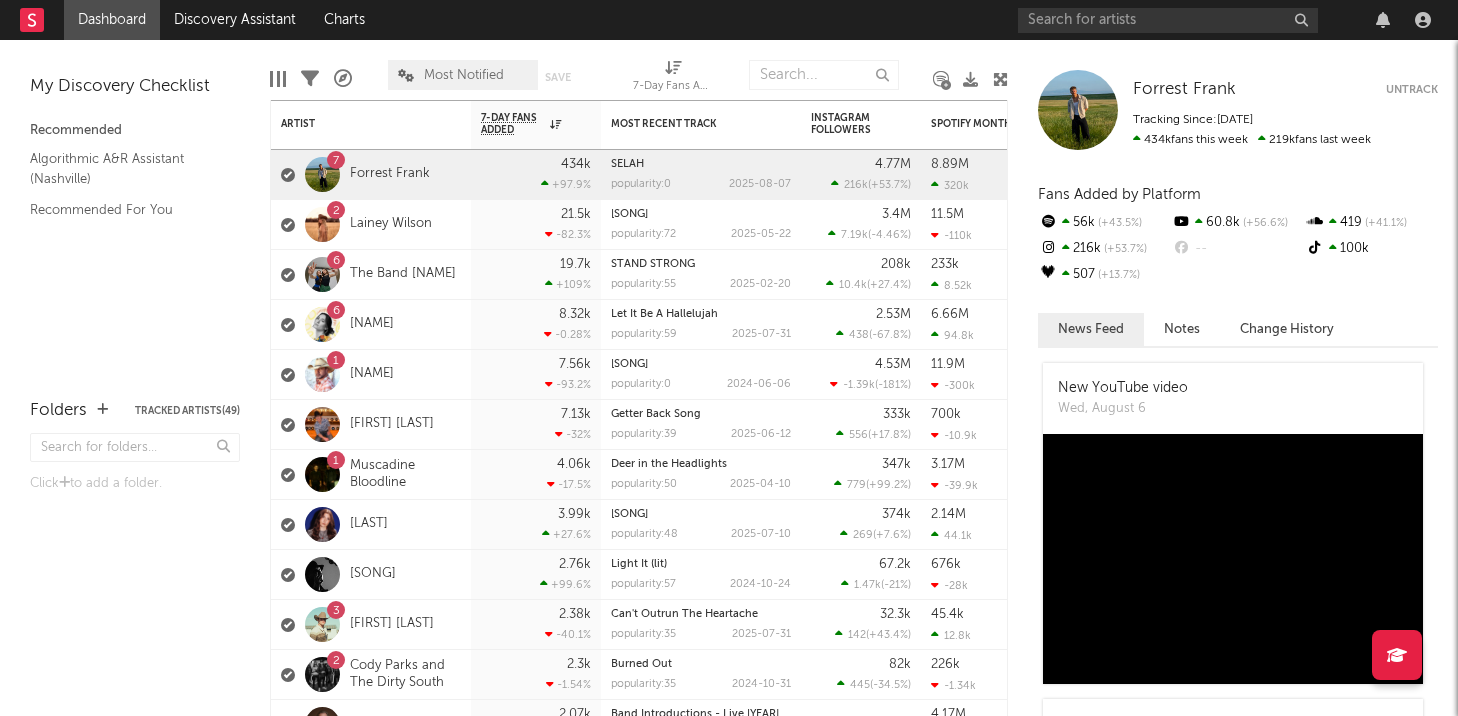 click on "My Discovery Checklist Recommended Algorithmic A&R Assistant (Nashville) Recommended For You" at bounding box center [135, 209] 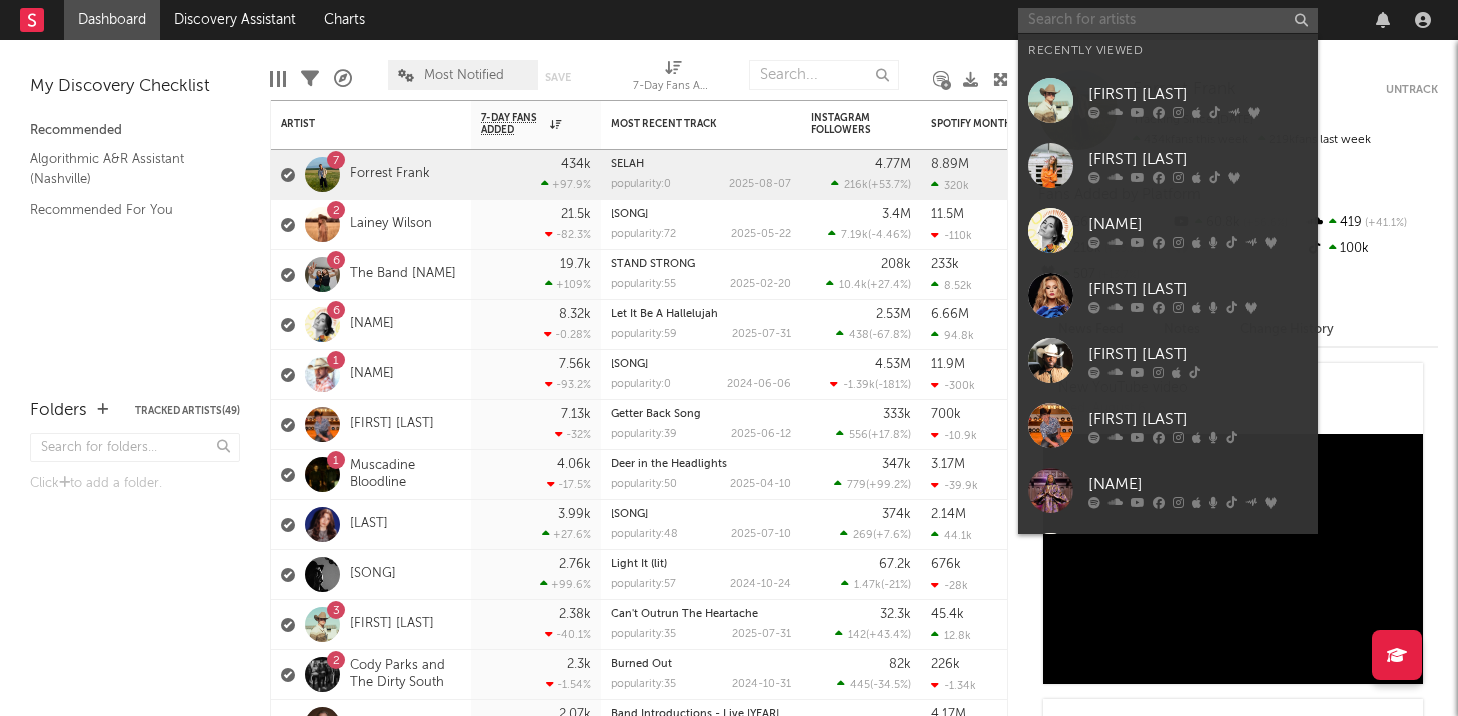 click at bounding box center (1168, 20) 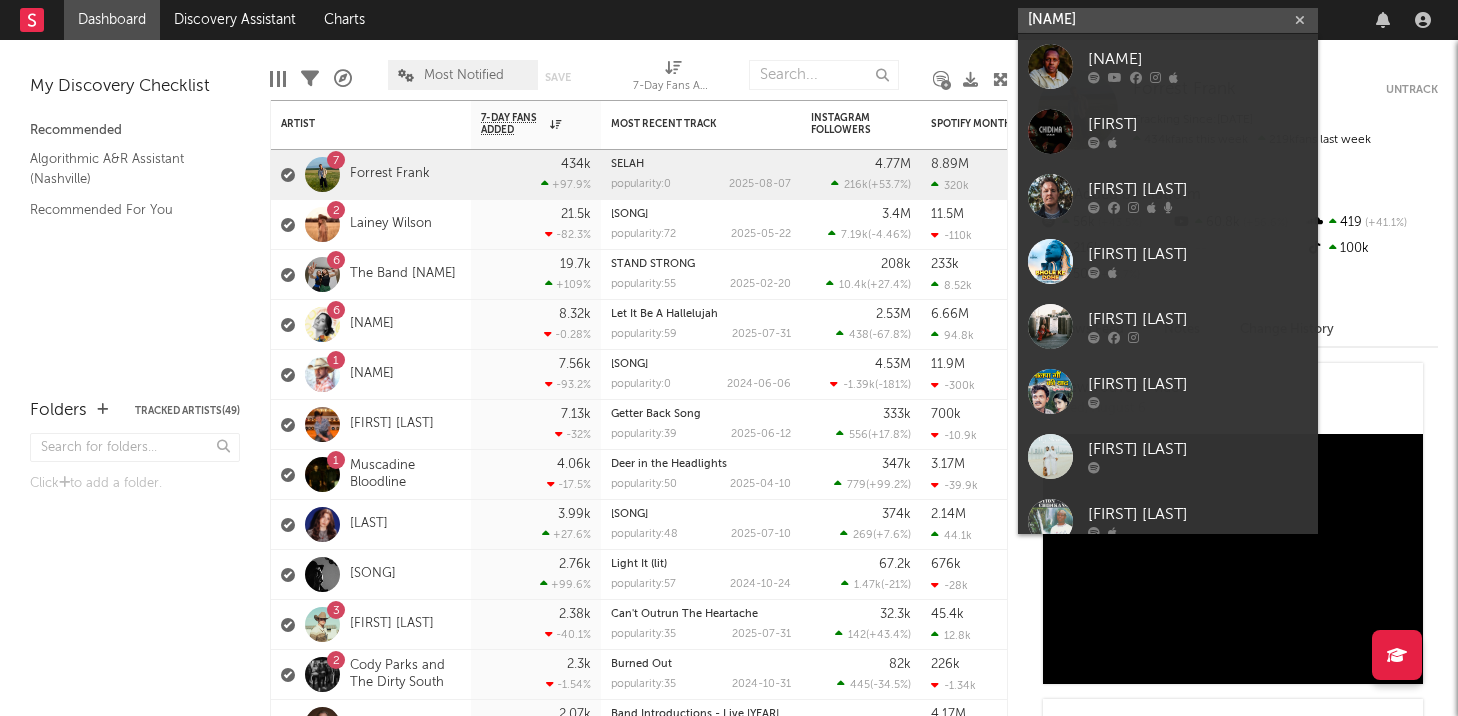 click on "[NAME]" at bounding box center (1168, 20) 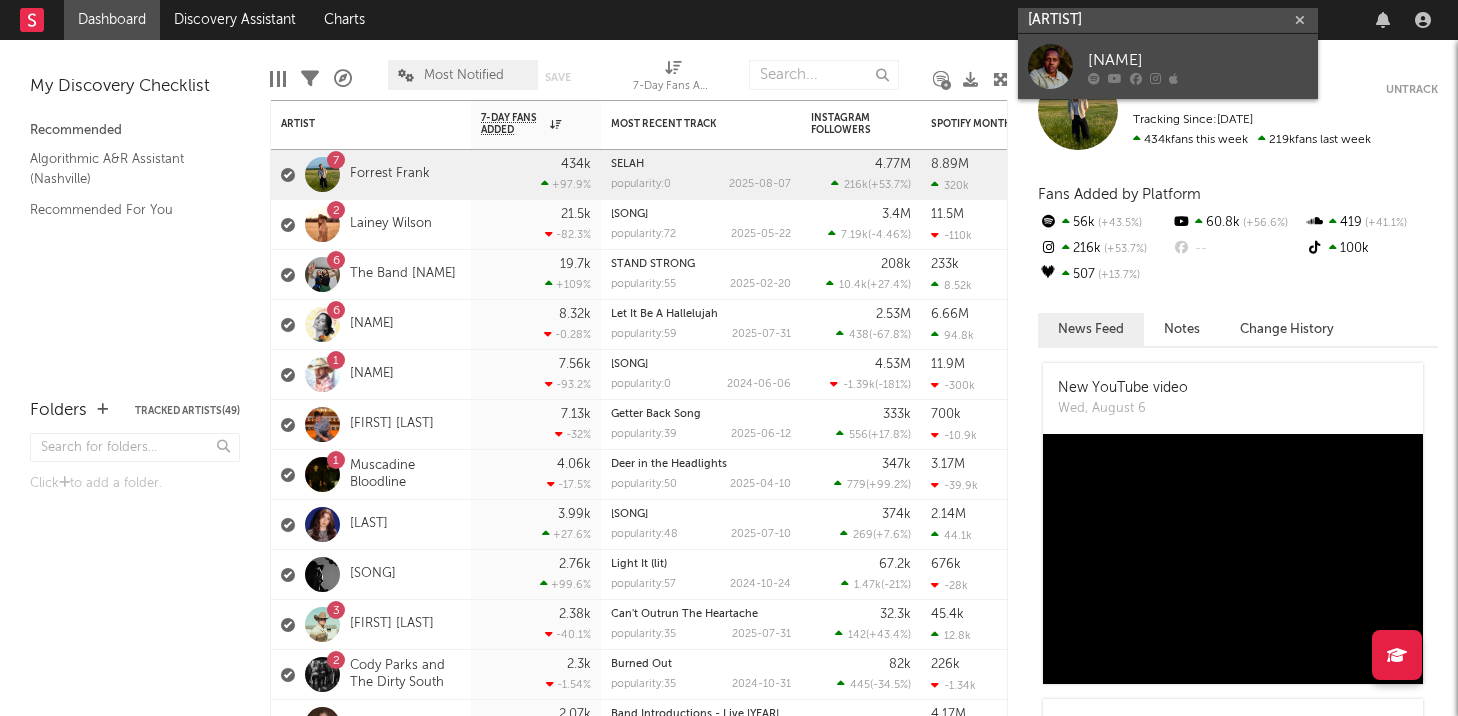 type on "[ARTIST]" 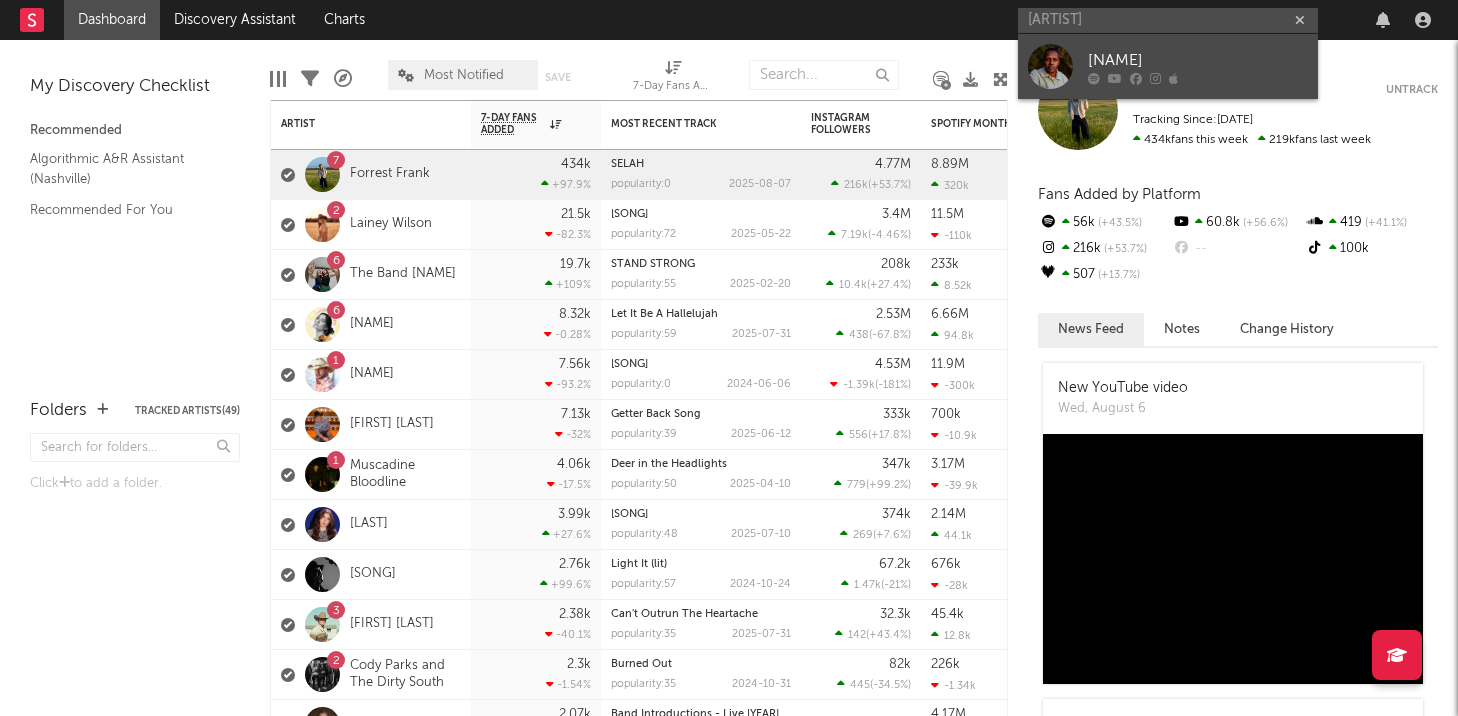 click on "[NAME]" at bounding box center [1198, 60] 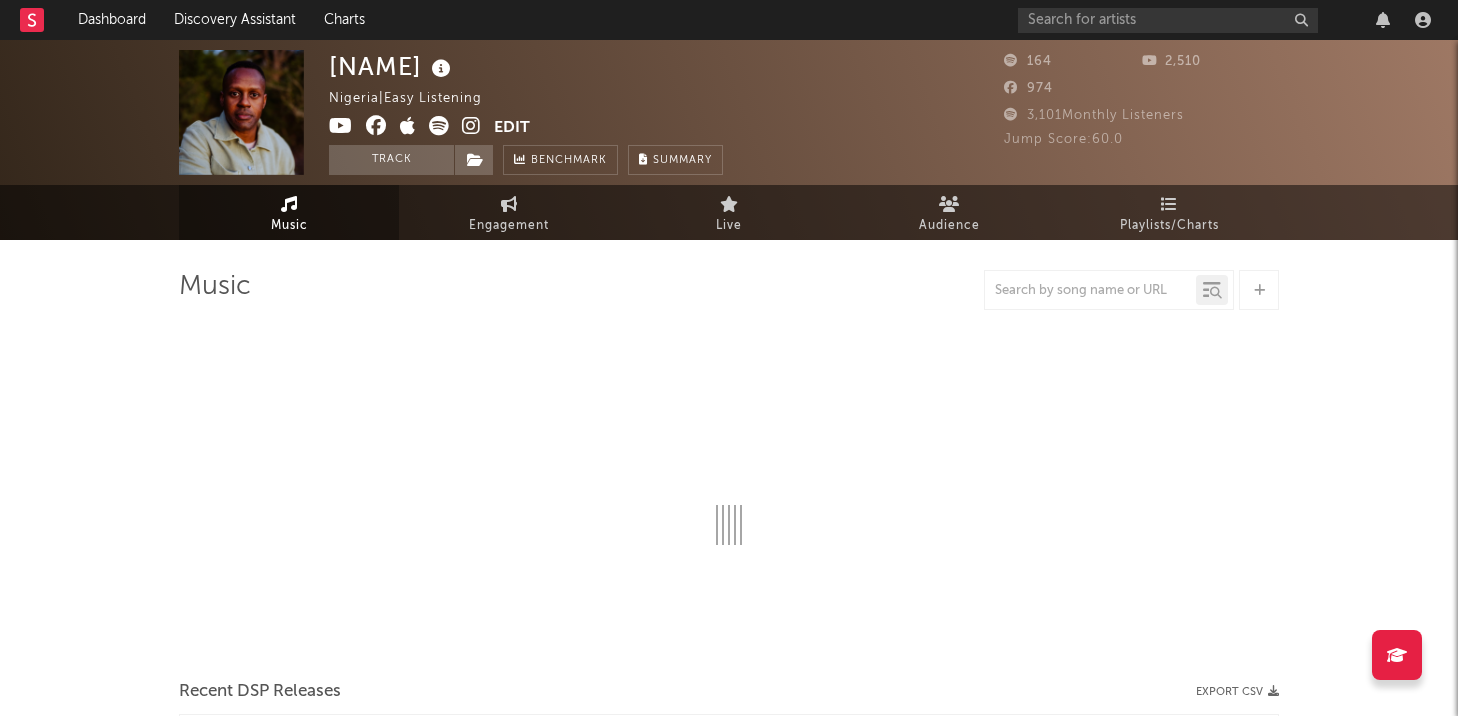 select on "1w" 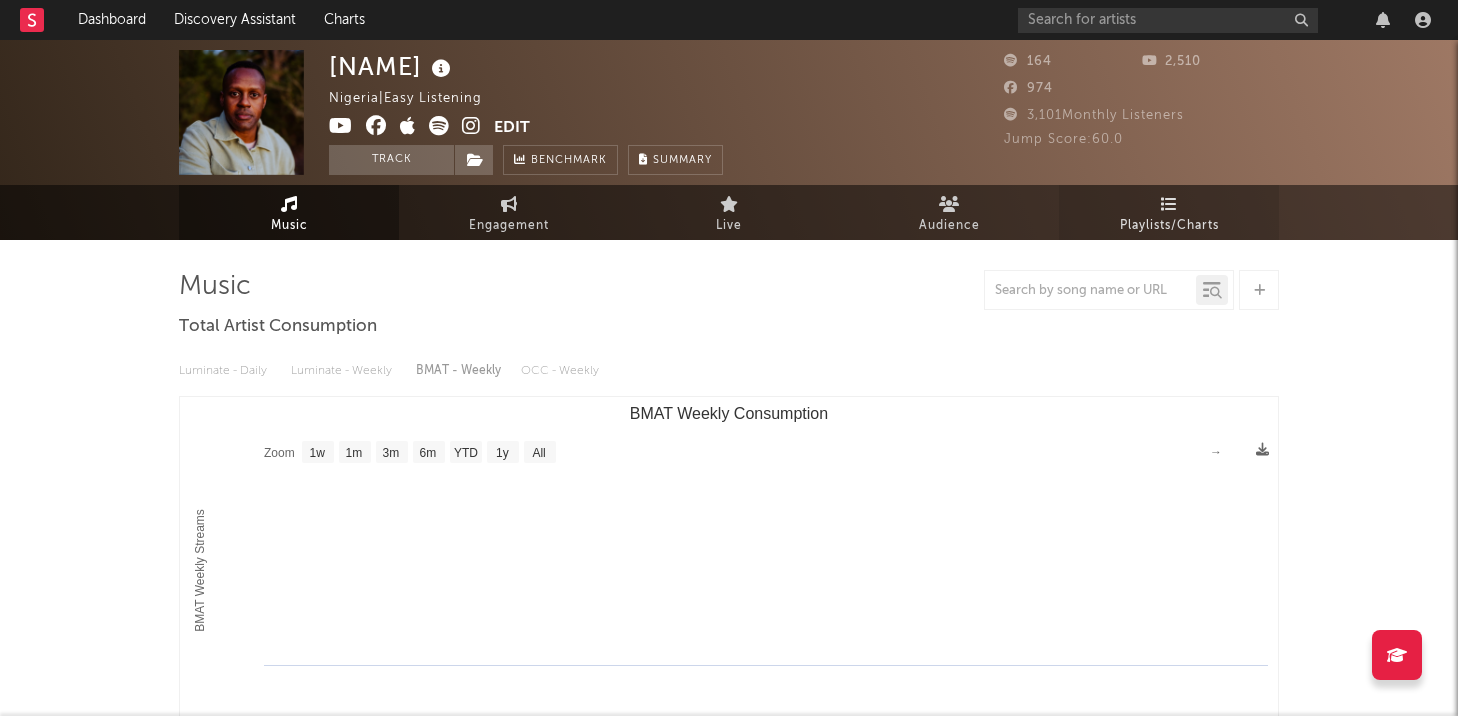 click at bounding box center [1169, 204] 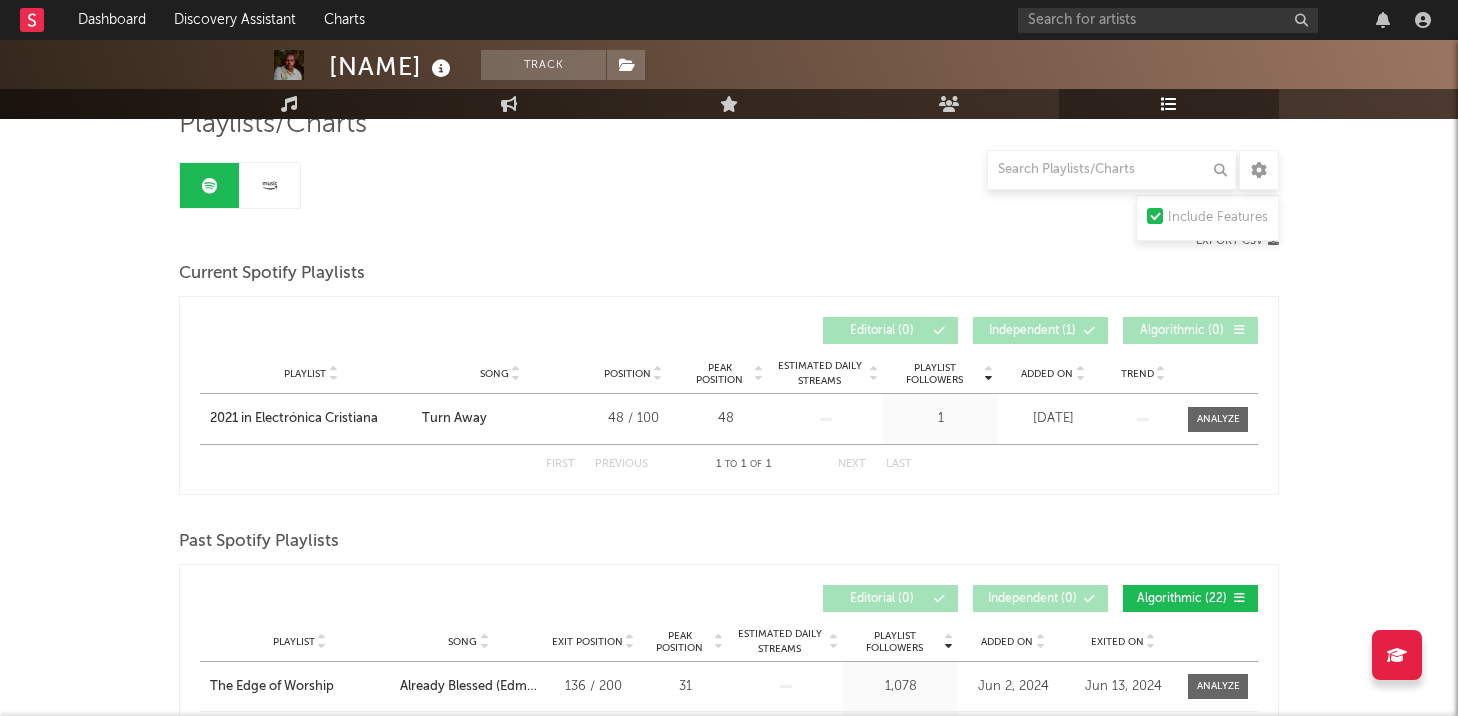 scroll, scrollTop: 87, scrollLeft: 0, axis: vertical 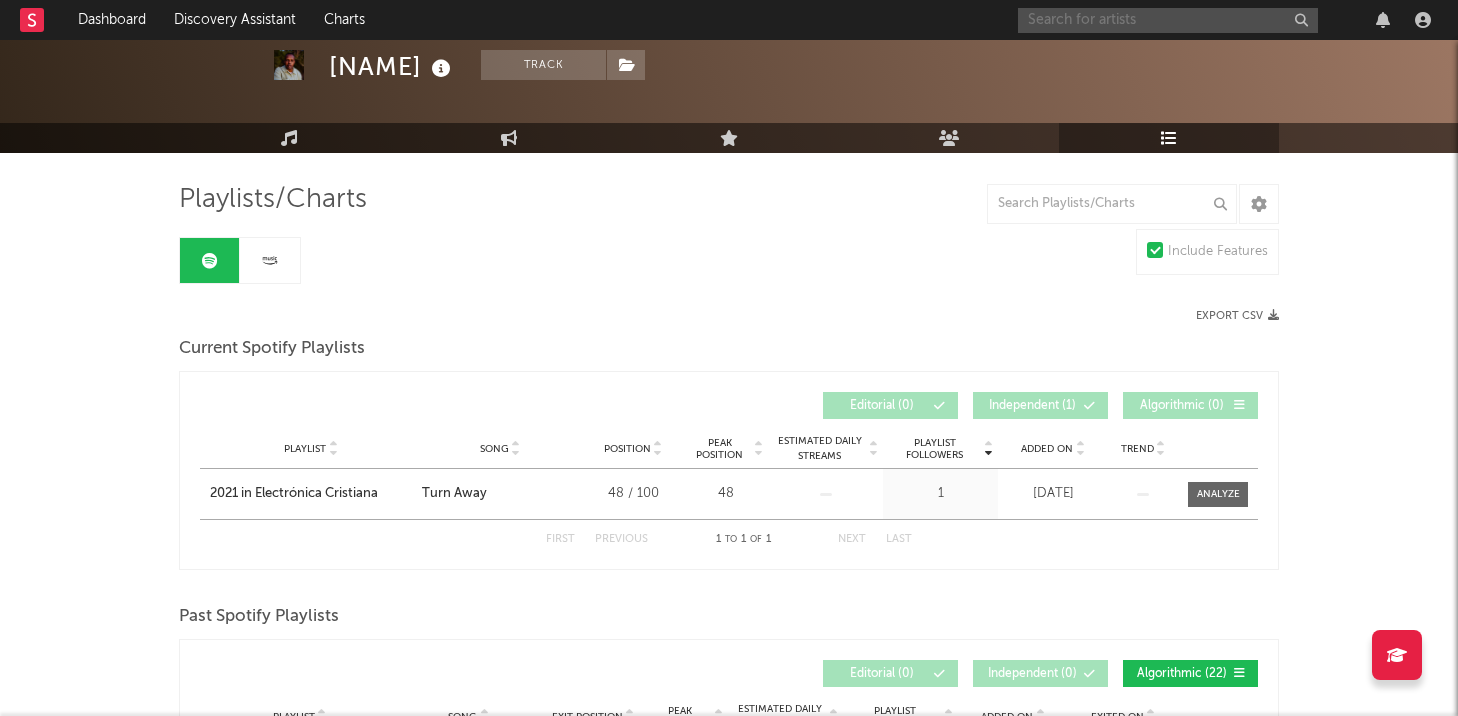 click at bounding box center [1168, 20] 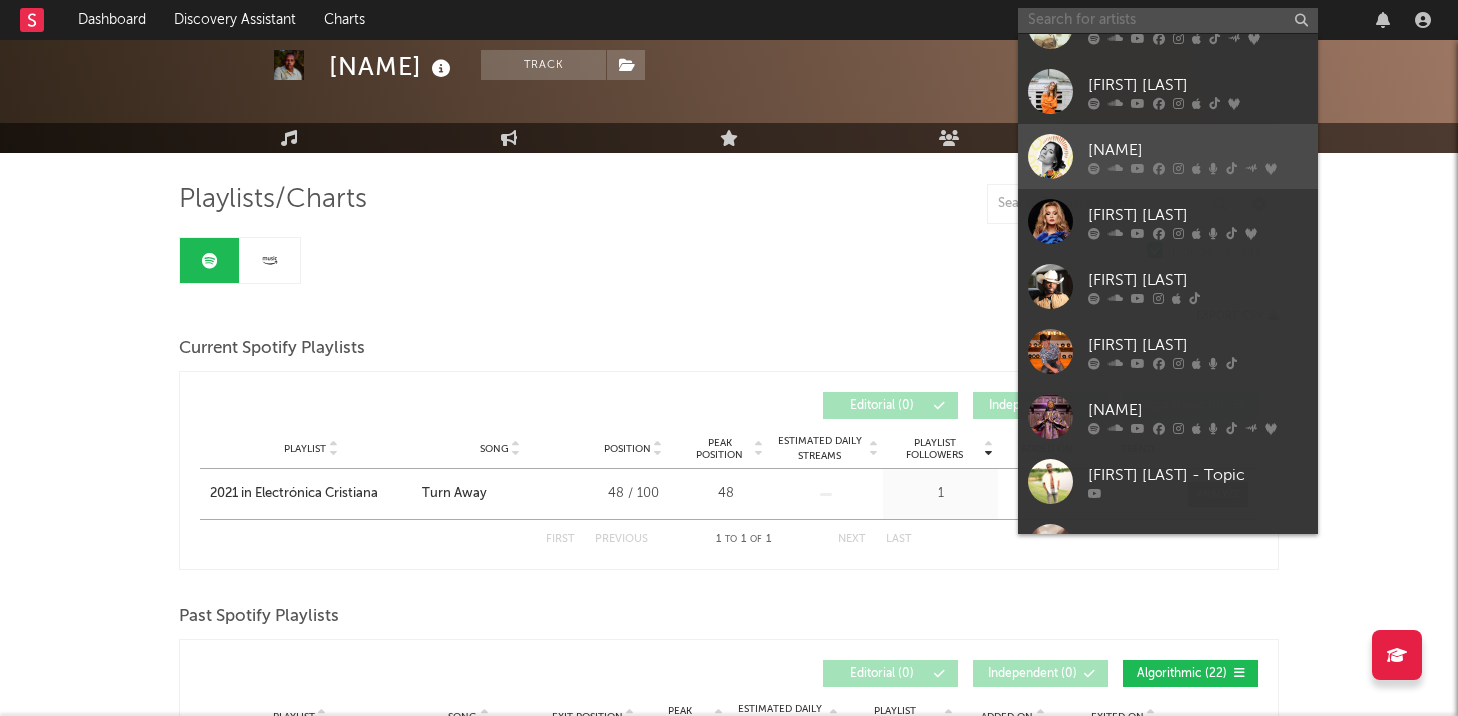scroll, scrollTop: 0, scrollLeft: 0, axis: both 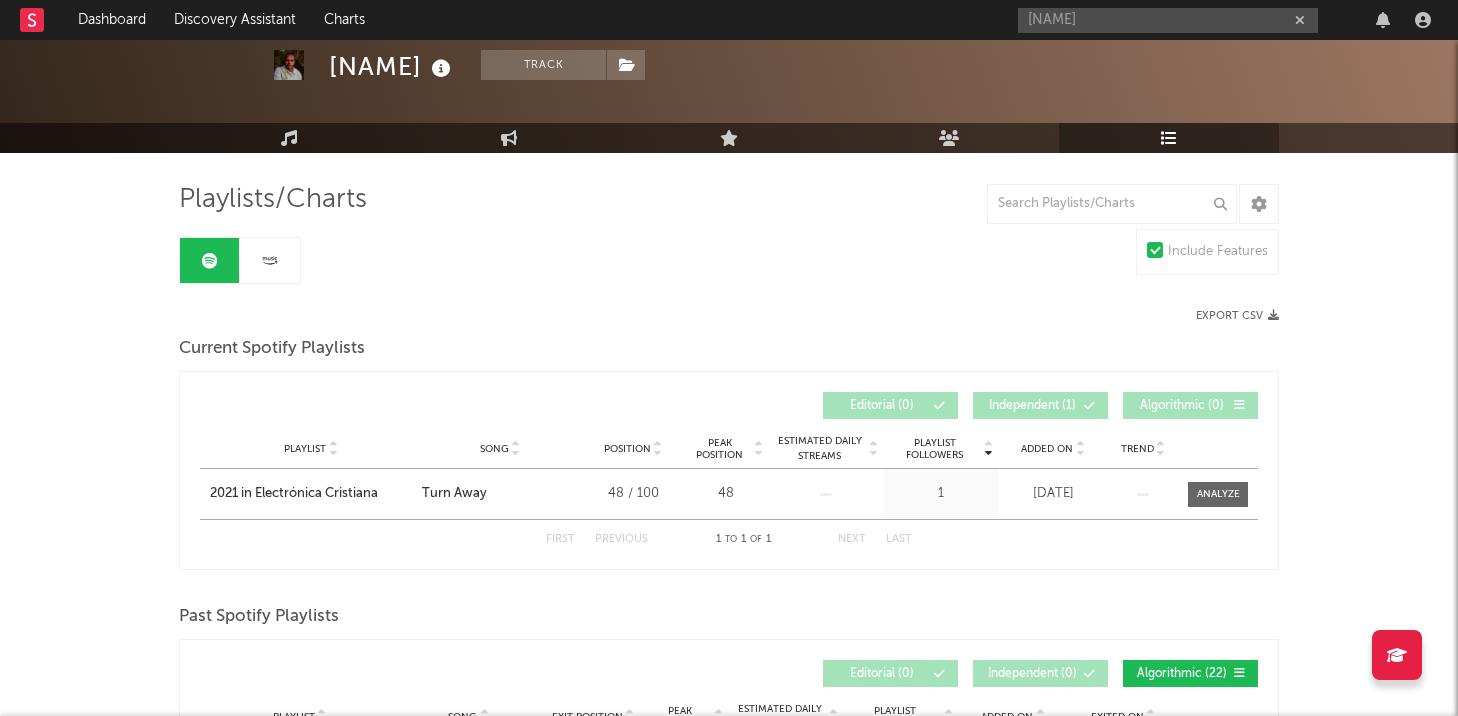 click on "Playlists/Charts Include Features Export CSV  Current Spotify Playlists Playlist Followers Playlist Song Position Peak Position Playlist Followers Added On Trend Position Followers Editorial   ( 0 ) Independent   ( 1 ) Algorithmic   ( 0 ) Playlist City Song Position Peak Position Estimated Daily Streams Playlist Followers Daily Streams Added On Exited On Trend Playlist 2021 in Electrónica Cristiana City Song Turn Away Position 48 / 100 Peak Position 48 Estimated Daily Streams Playlist Followers 1 Daily Streams Added On [DATE] Exited On [DATE] Trend First Previous 1   to   1   of   1 Next Last Past Spotify Playlists Playlist Followers Playlist Song Exit Position Peak Position Playlist Followers Added On Exited On Position Followers Editorial   ( 0 ) Independent   ( 0 ) Algorithmic   ( 22 ) Playlist City Song Exit Position Peak Position Estimated Daily Streams Playlist Followers Daily Streams Added On Exited On Trend Playlist The Edge of Worship City Song Already Blessed (Edm Vibe) 136 / 200 1" at bounding box center [729, 735] 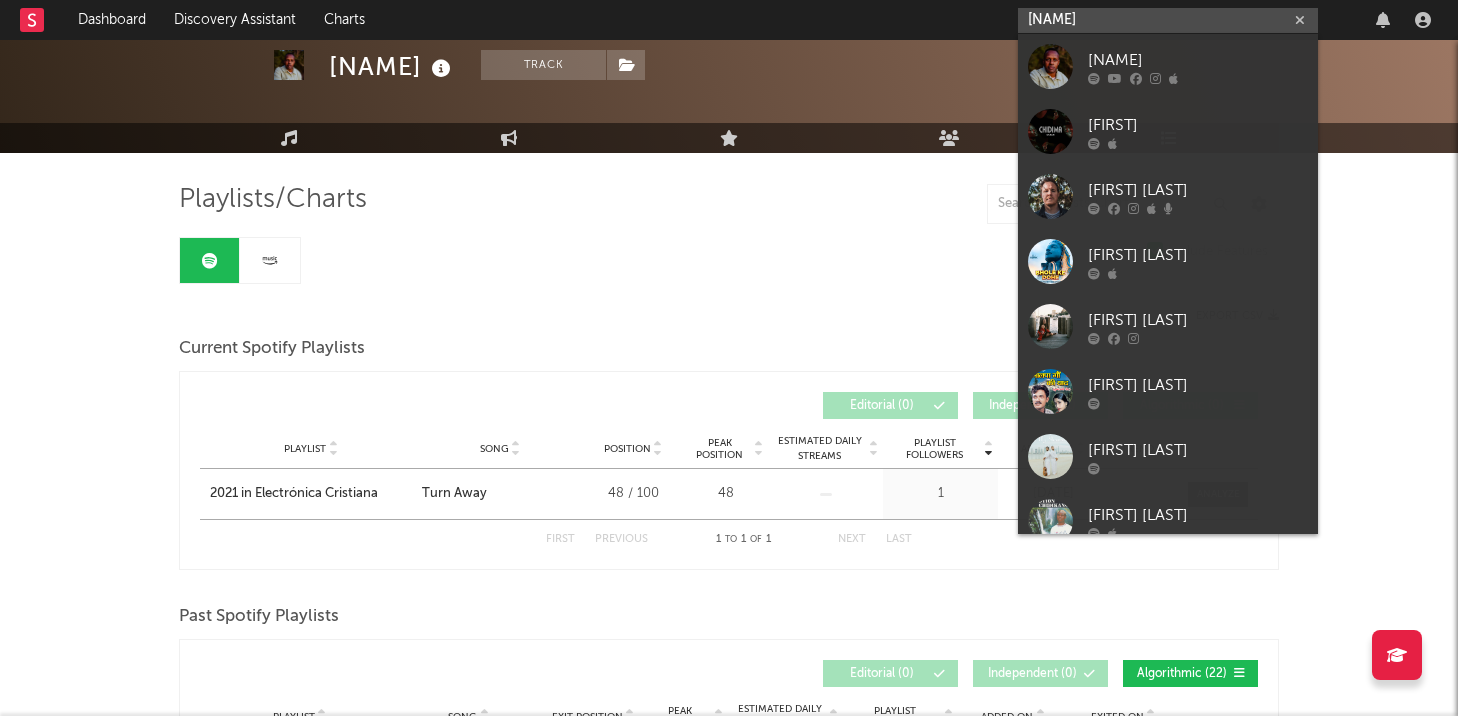 click on "[NAME]" at bounding box center (1168, 20) 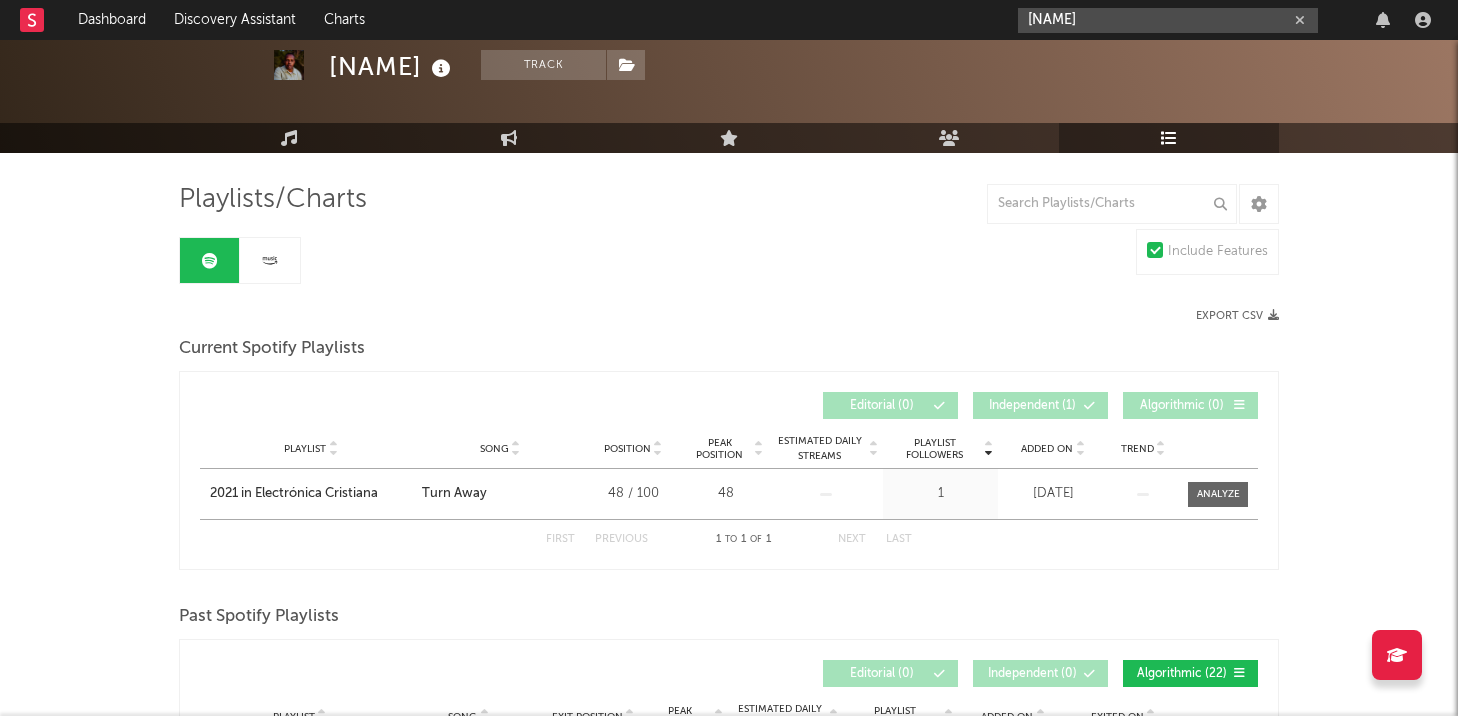 drag, startPoint x: 1102, startPoint y: 18, endPoint x: 953, endPoint y: 16, distance: 149.01343 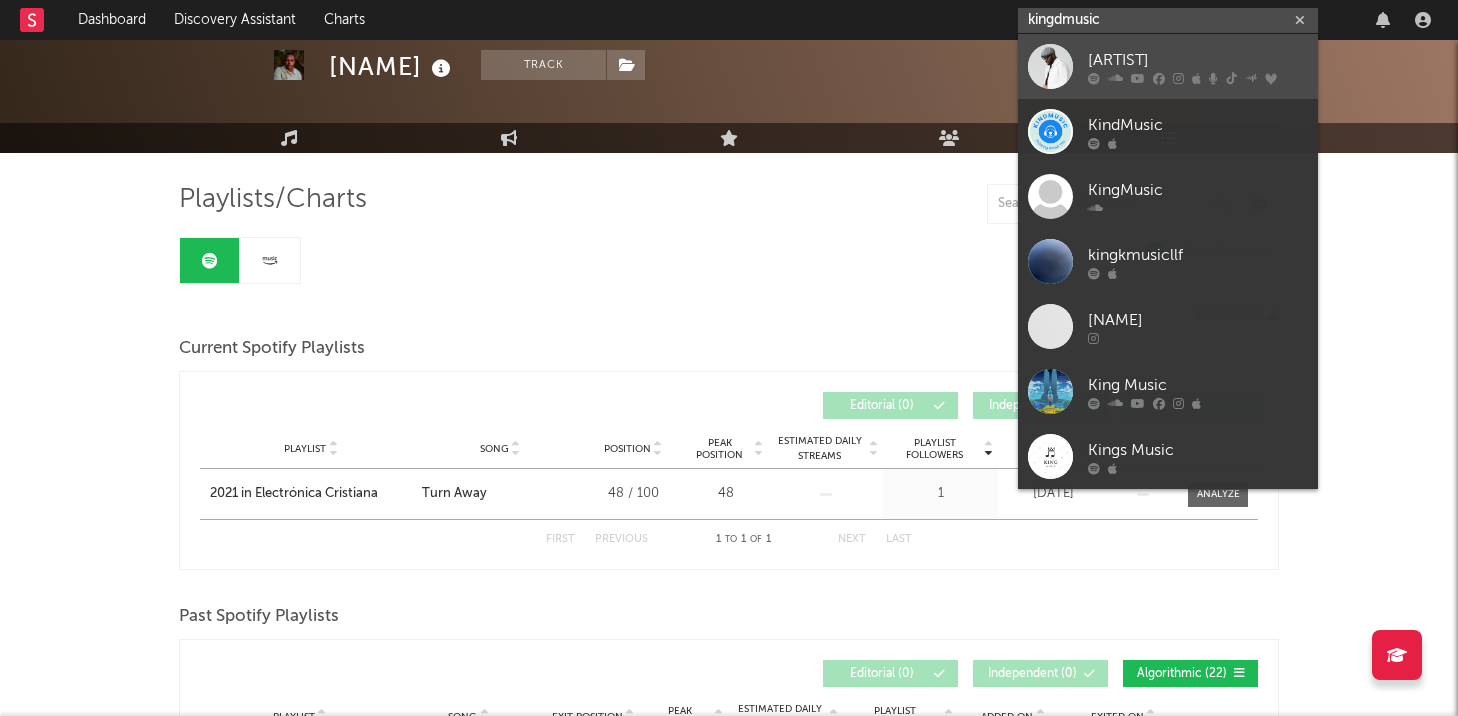 type on "kingdmusic" 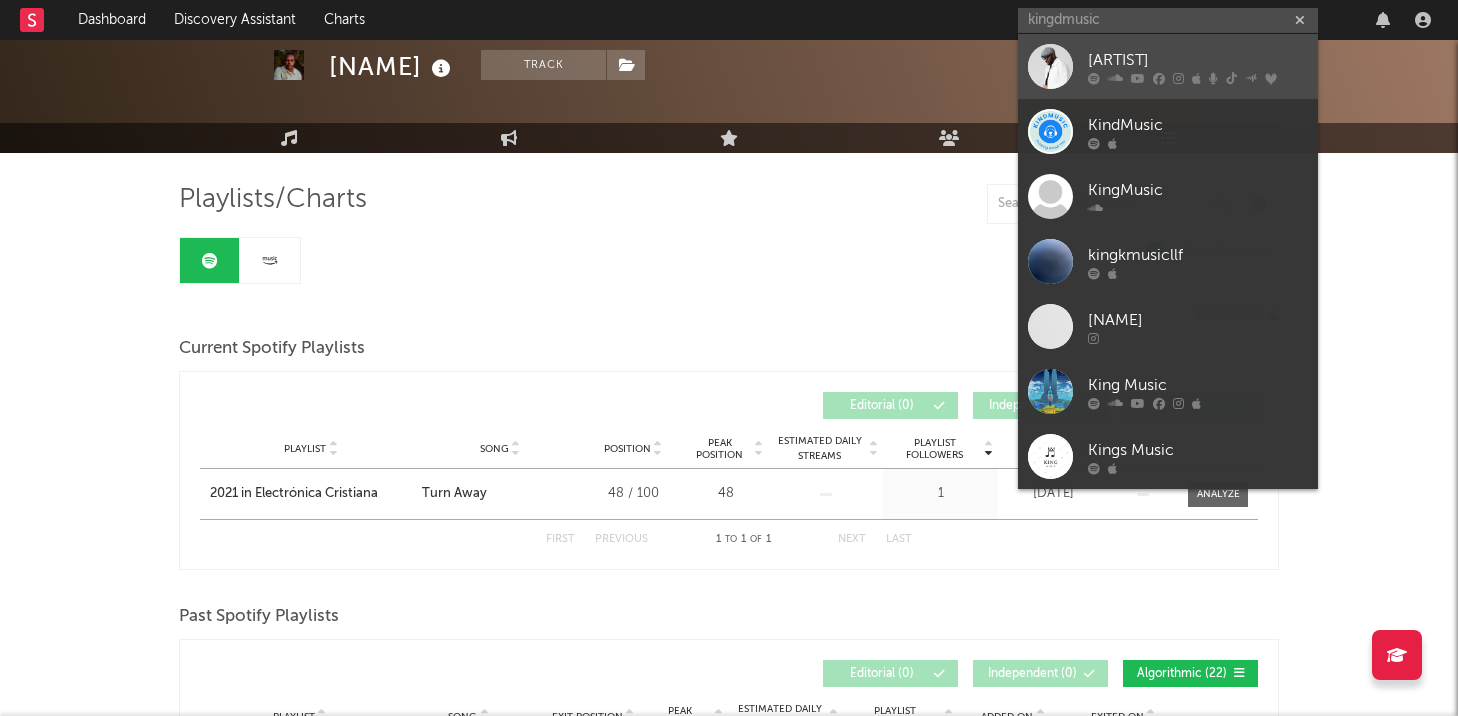 click on "[ARTIST]" at bounding box center (1168, 66) 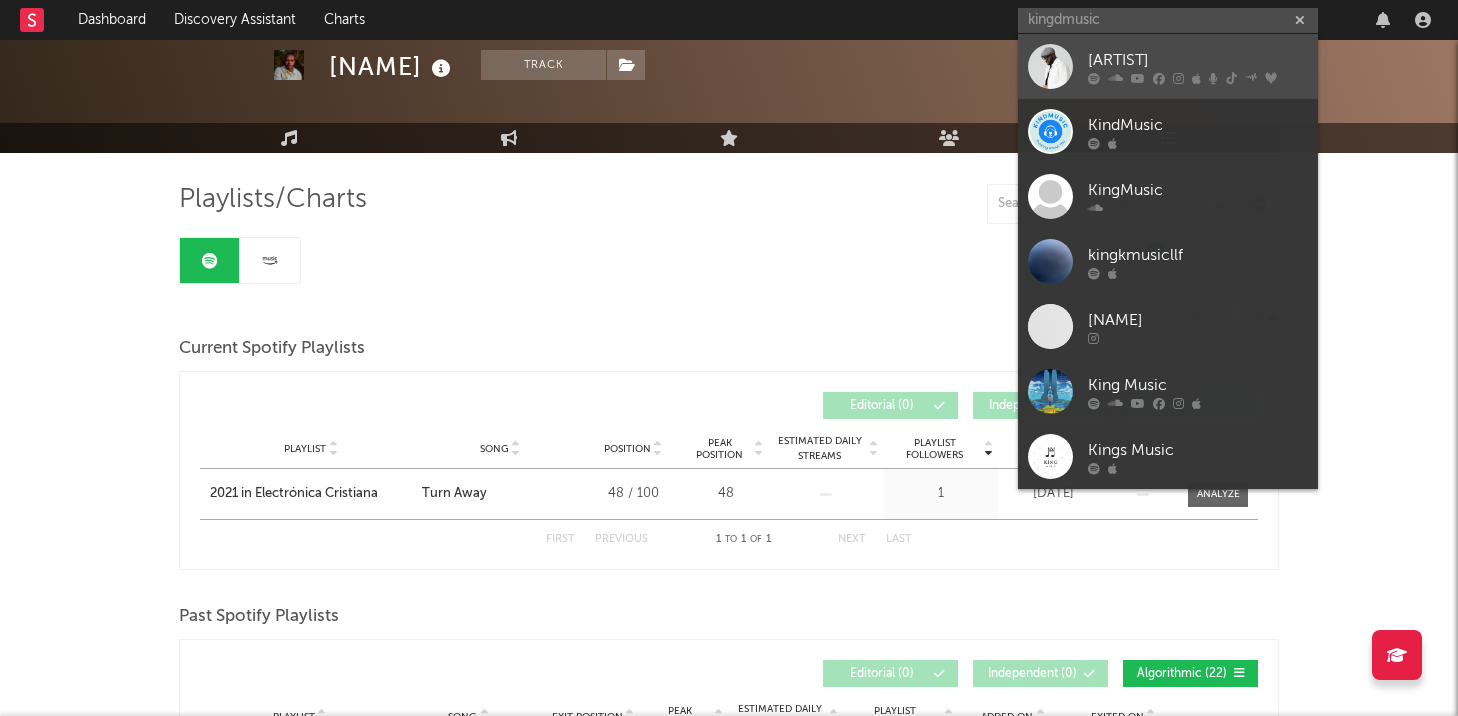 type 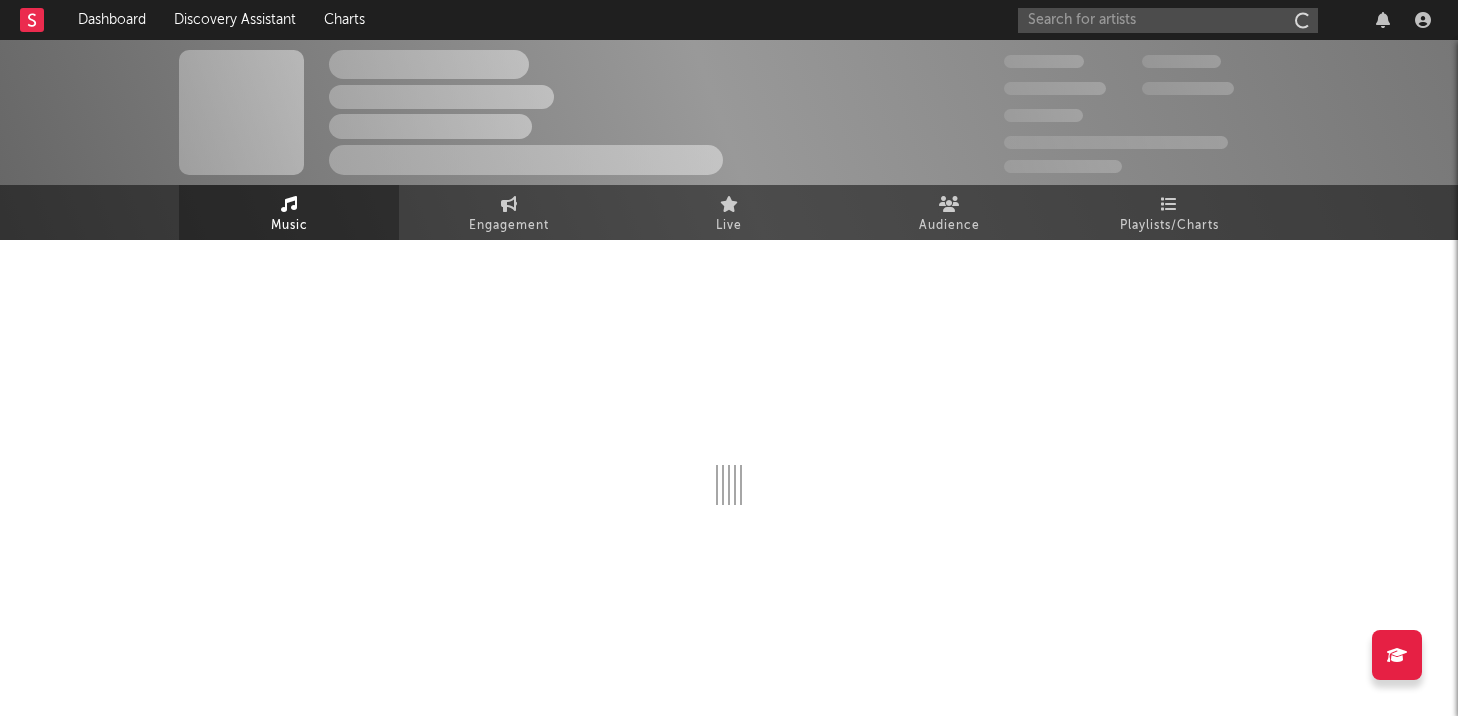 scroll, scrollTop: 0, scrollLeft: 0, axis: both 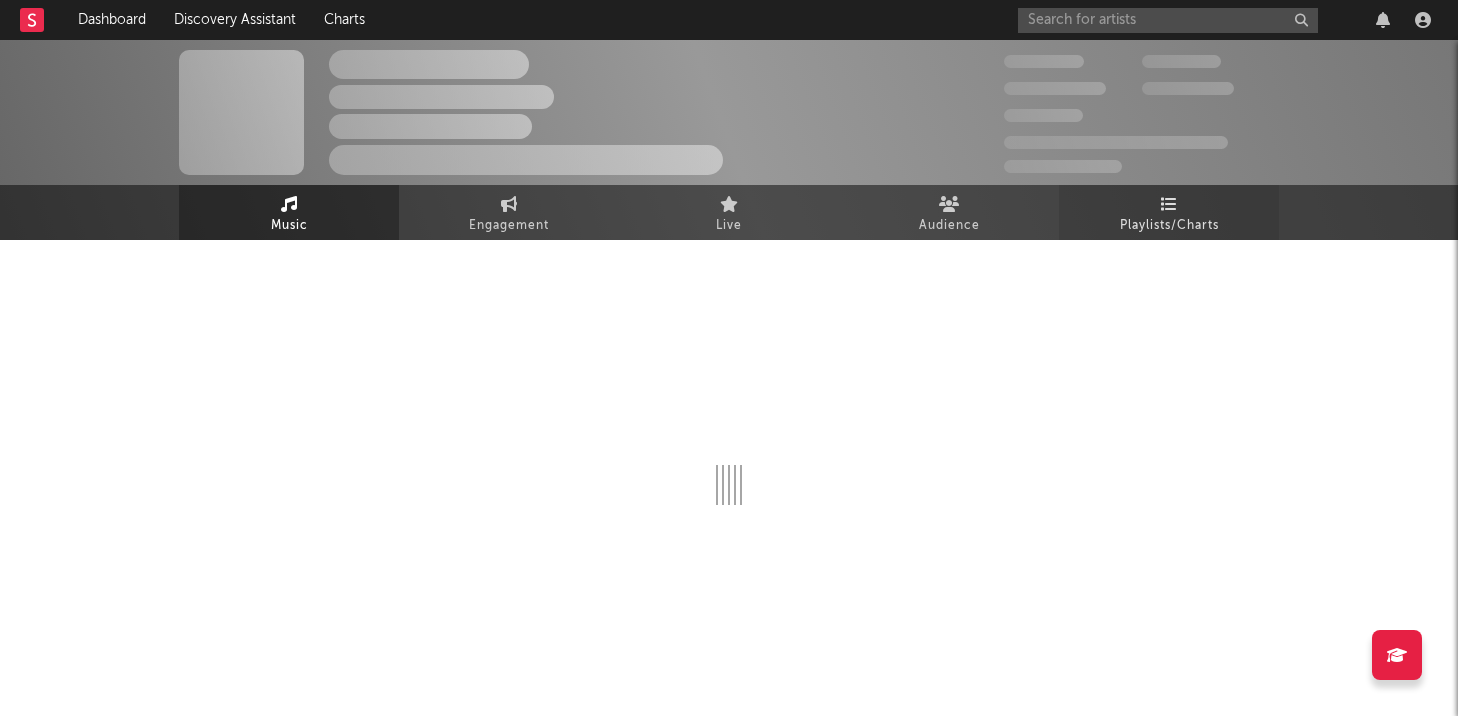 select on "6m" 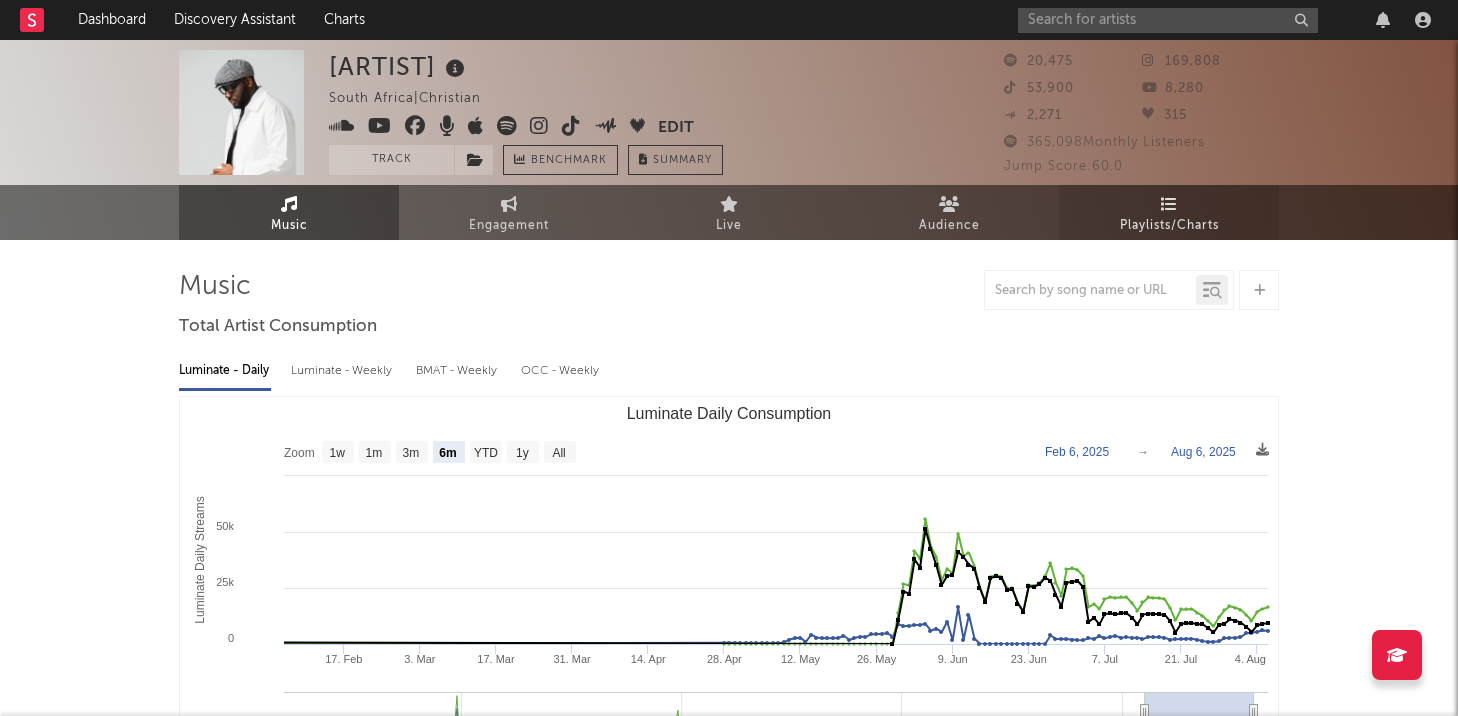 click on "Playlists/Charts" at bounding box center [1169, 212] 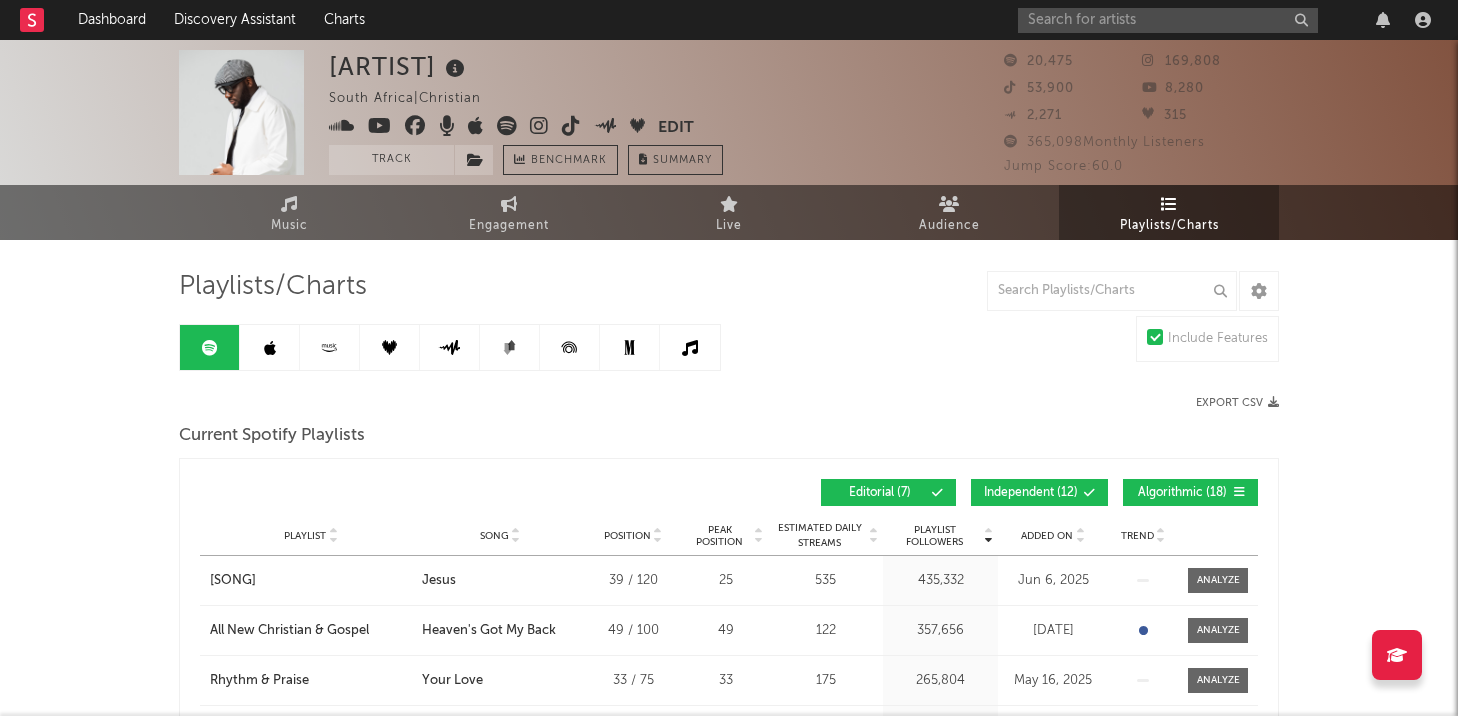 click at bounding box center [1080, 532] 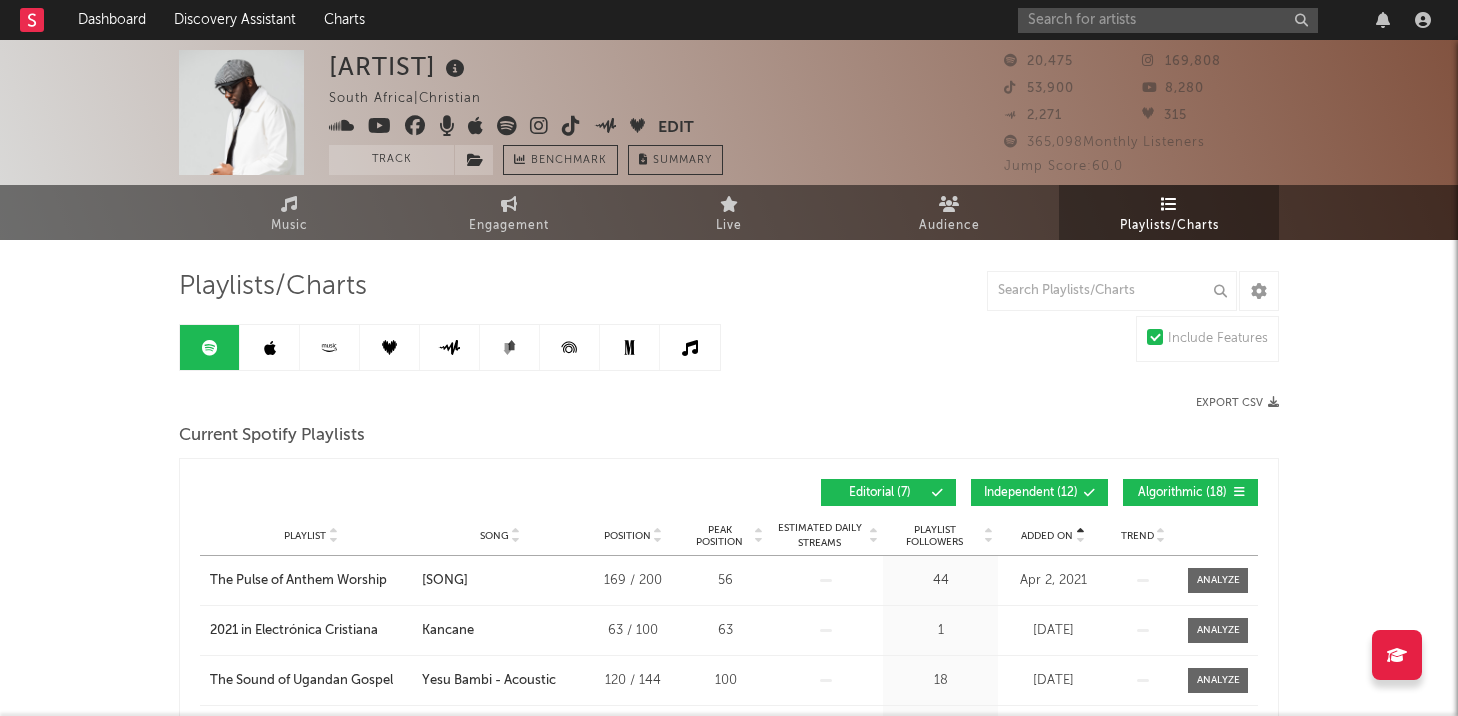 click at bounding box center (1080, 532) 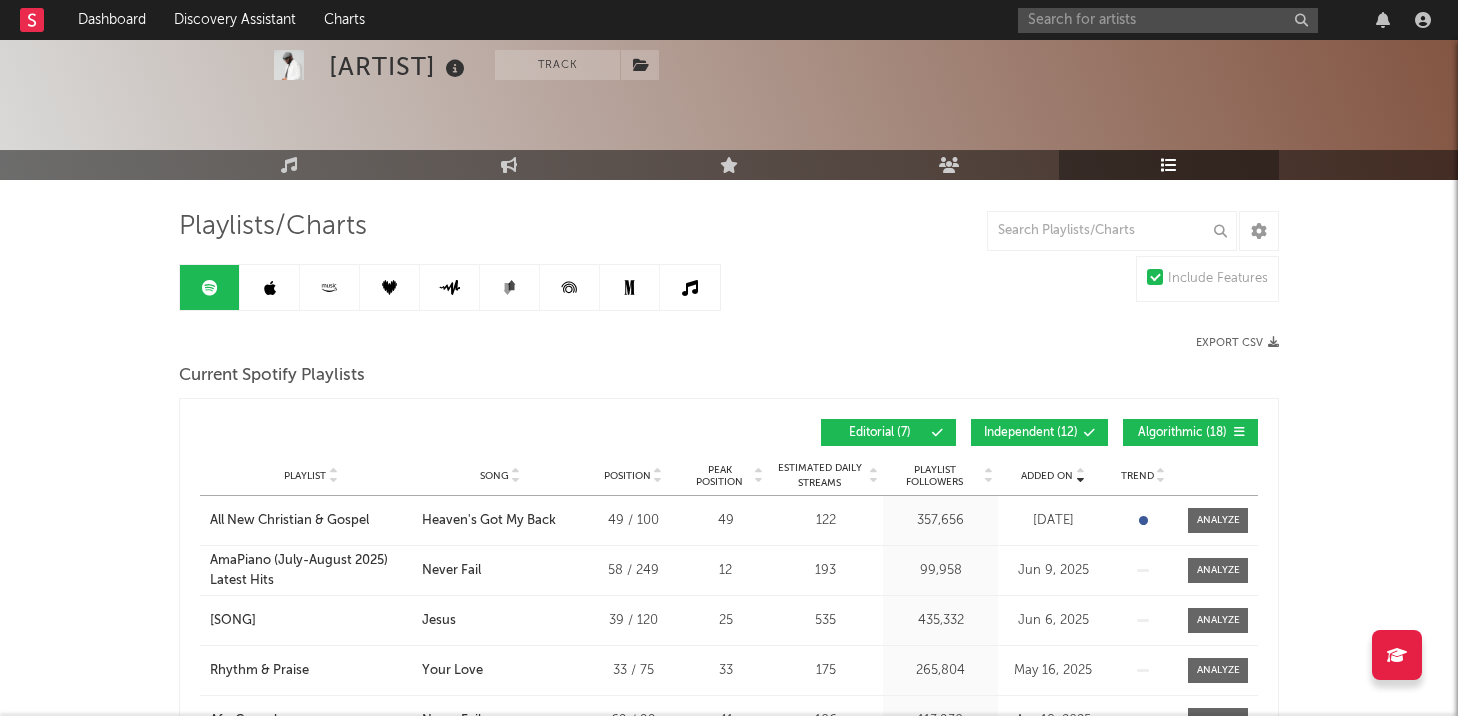 scroll, scrollTop: 63, scrollLeft: 0, axis: vertical 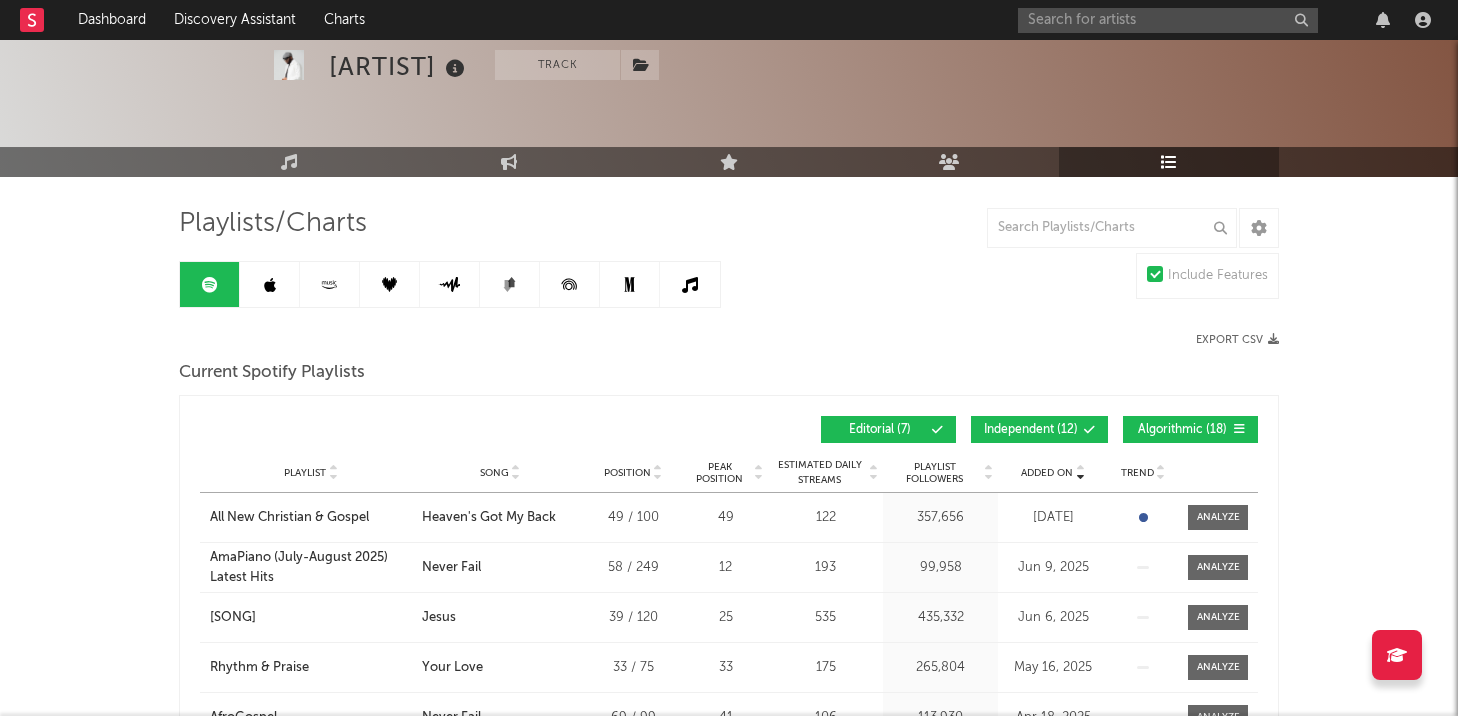 click at bounding box center (270, 284) 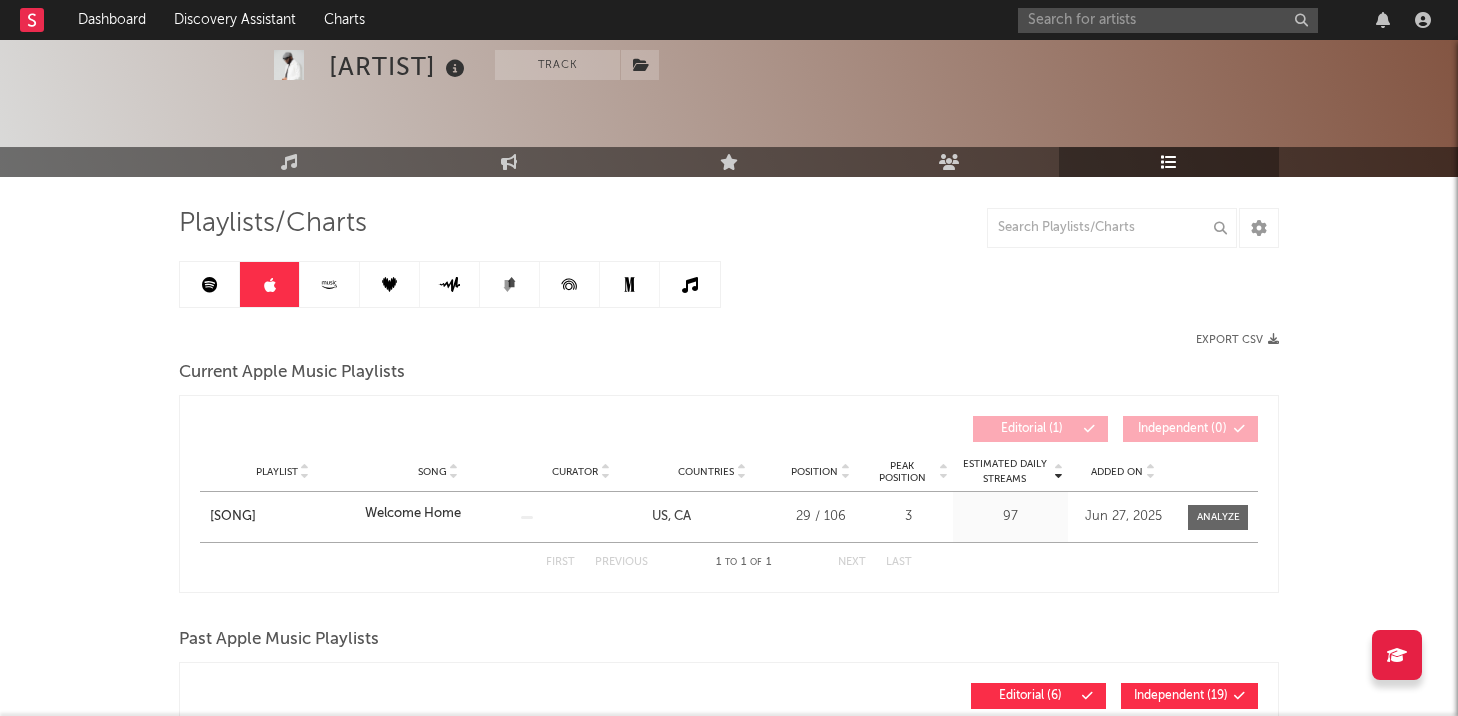 click 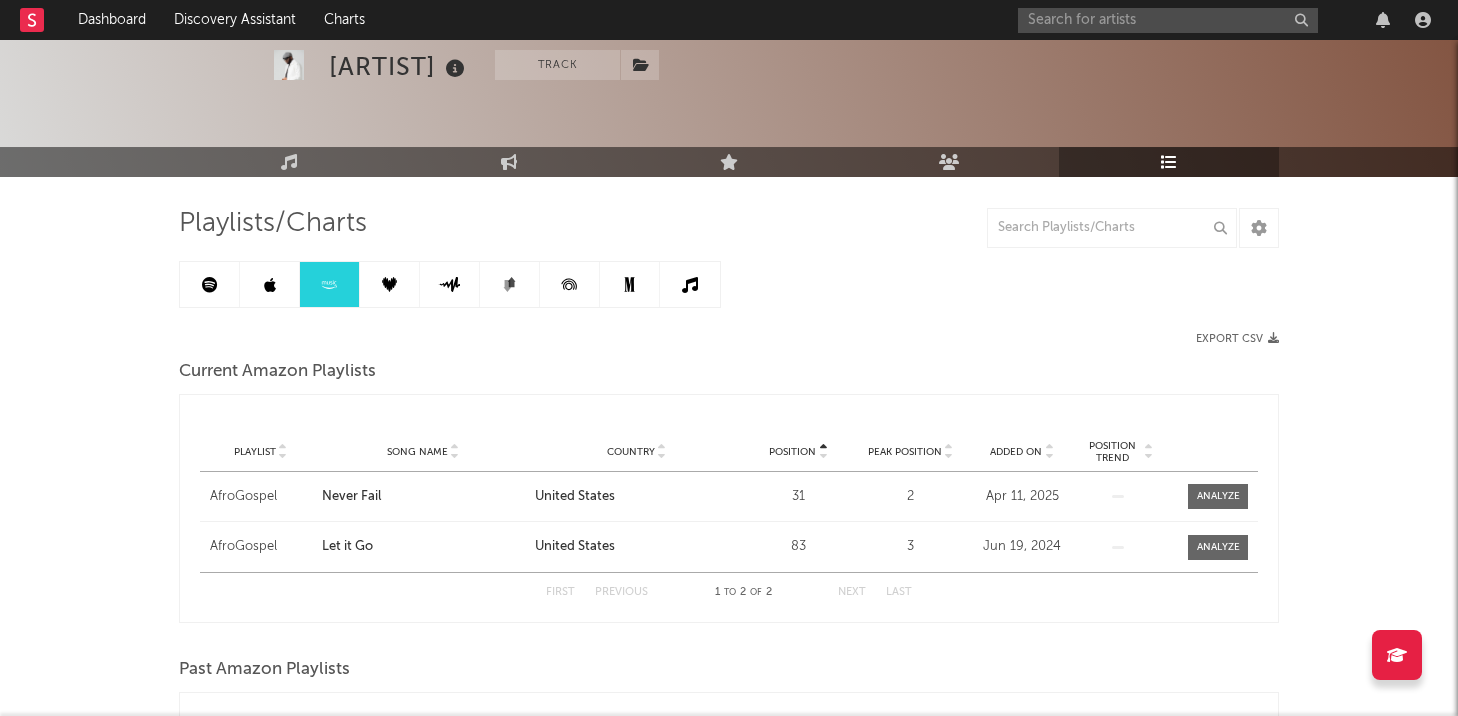 click 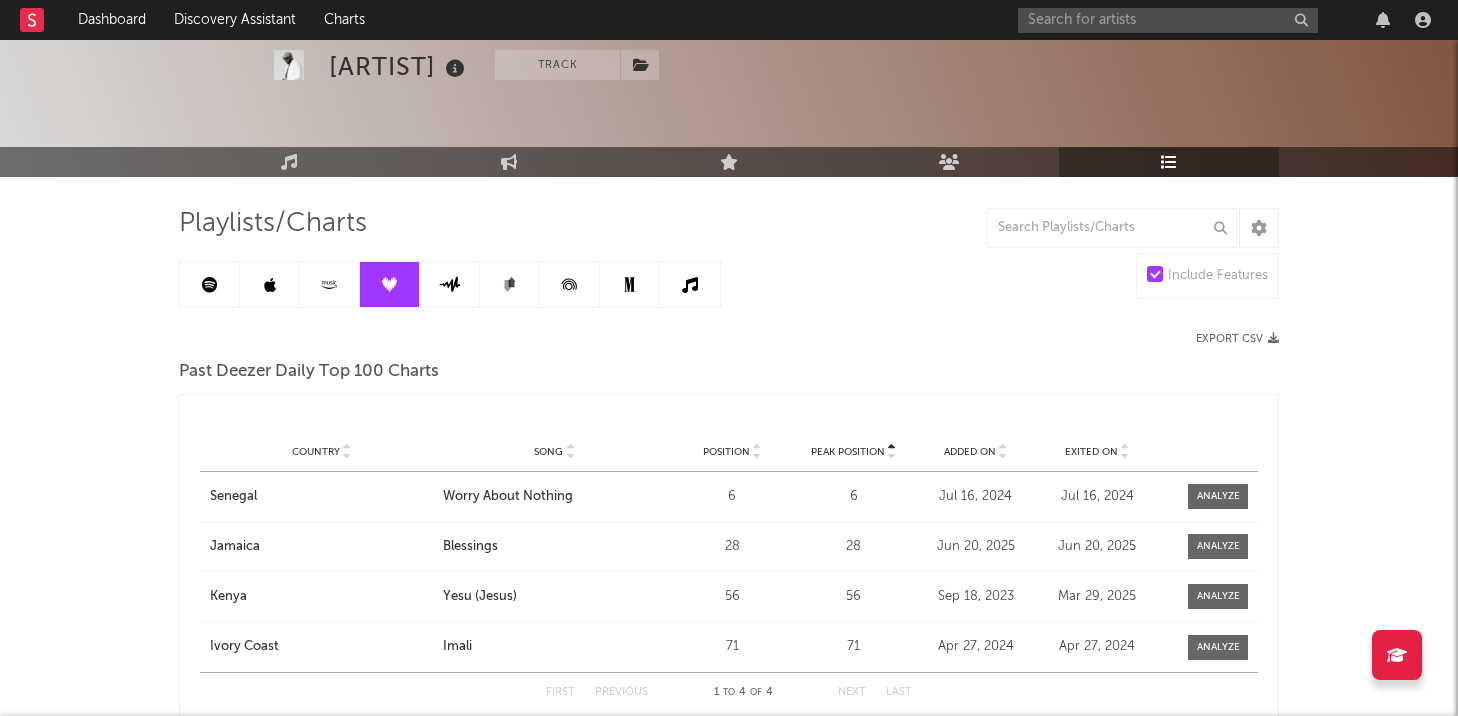 click 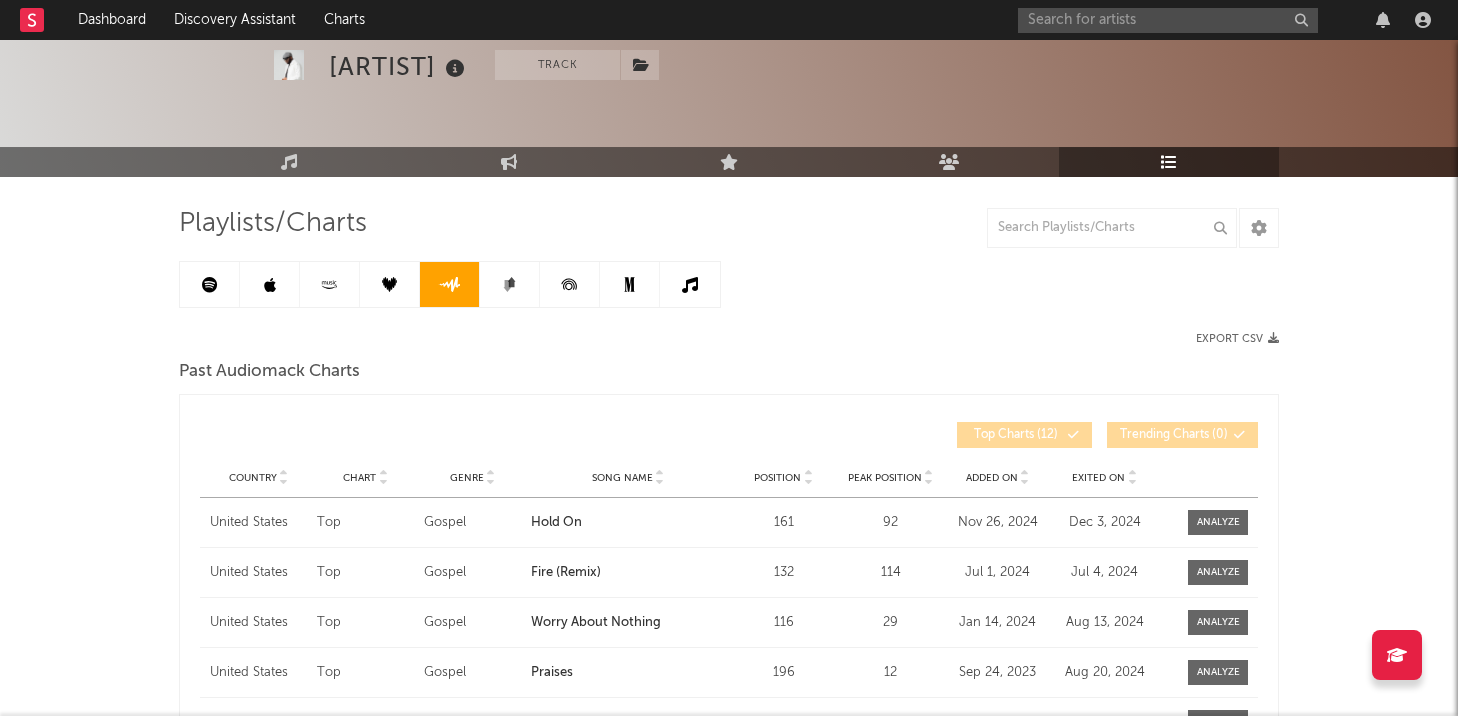 click at bounding box center [1025, 474] 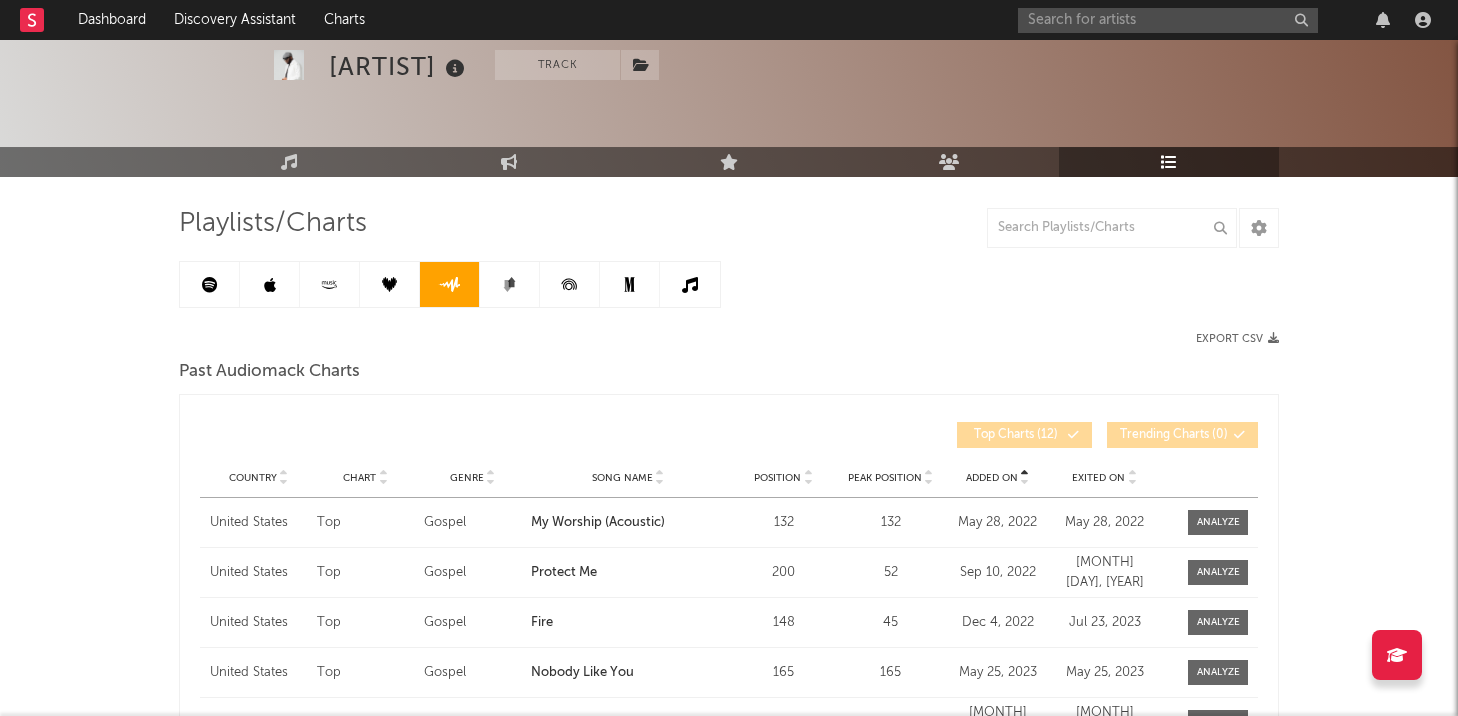 click at bounding box center (1025, 474) 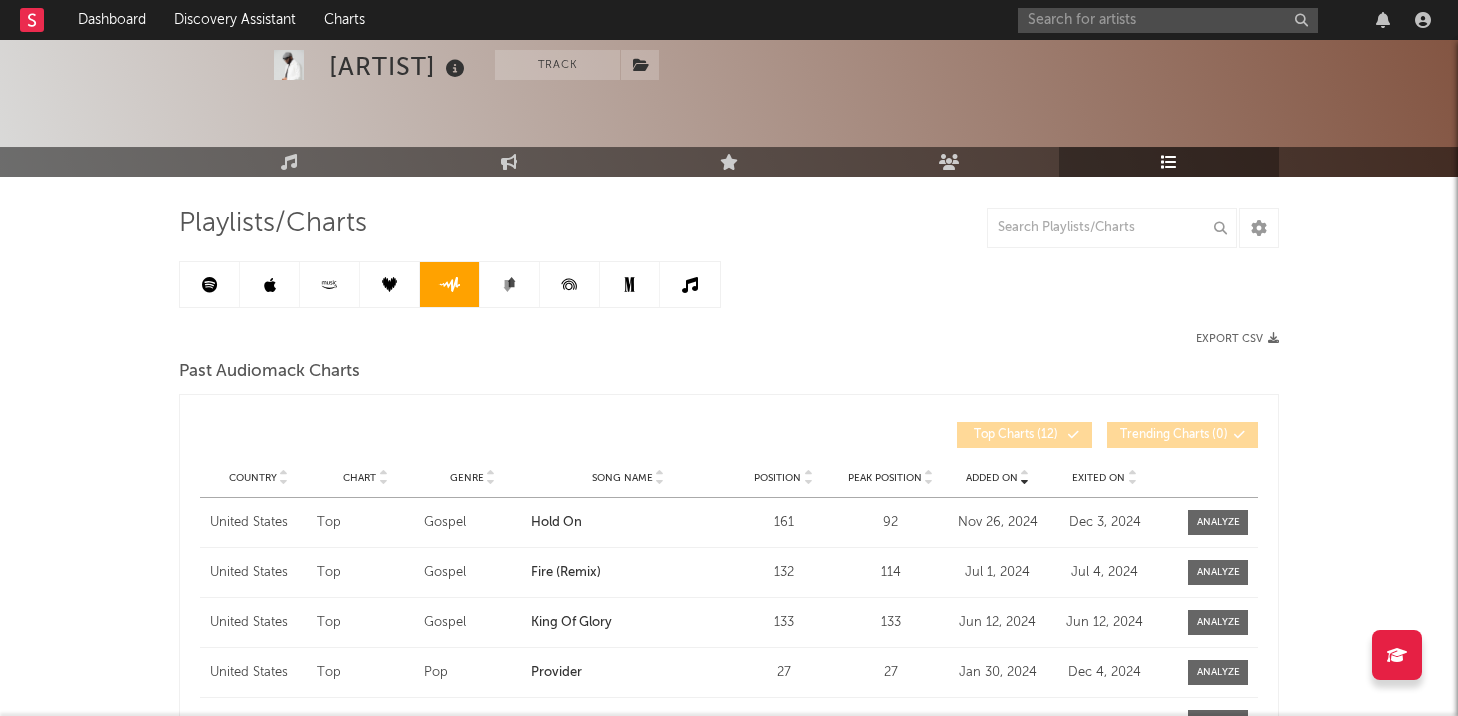 click 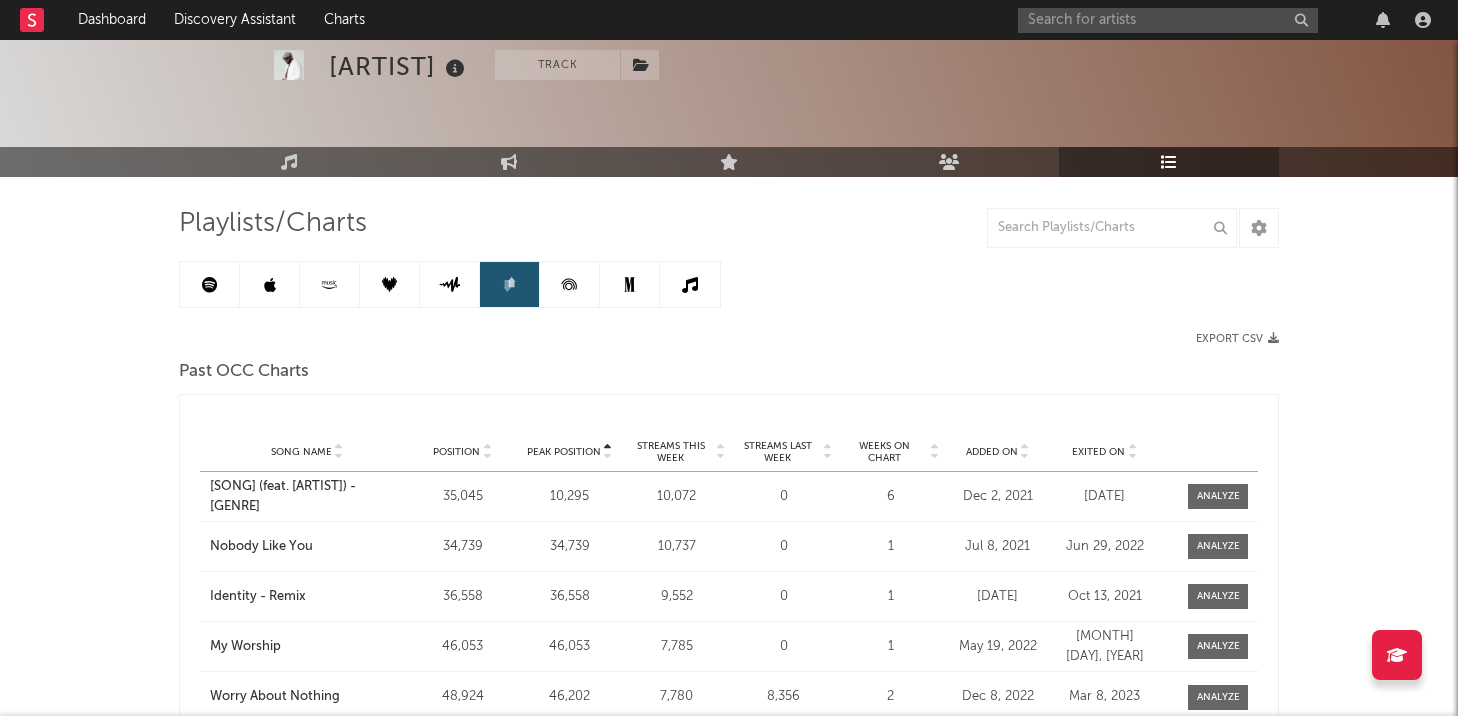 click at bounding box center (1025, 456) 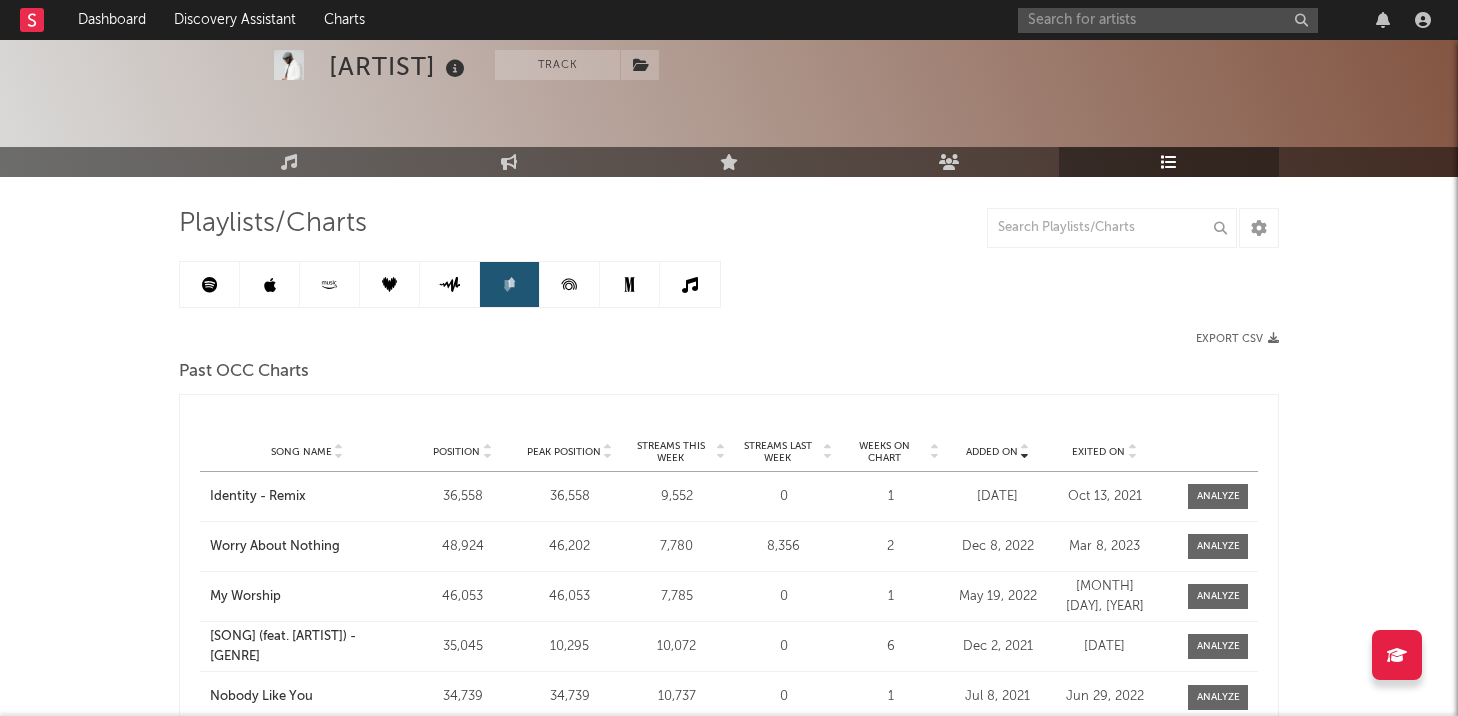 click at bounding box center (1025, 448) 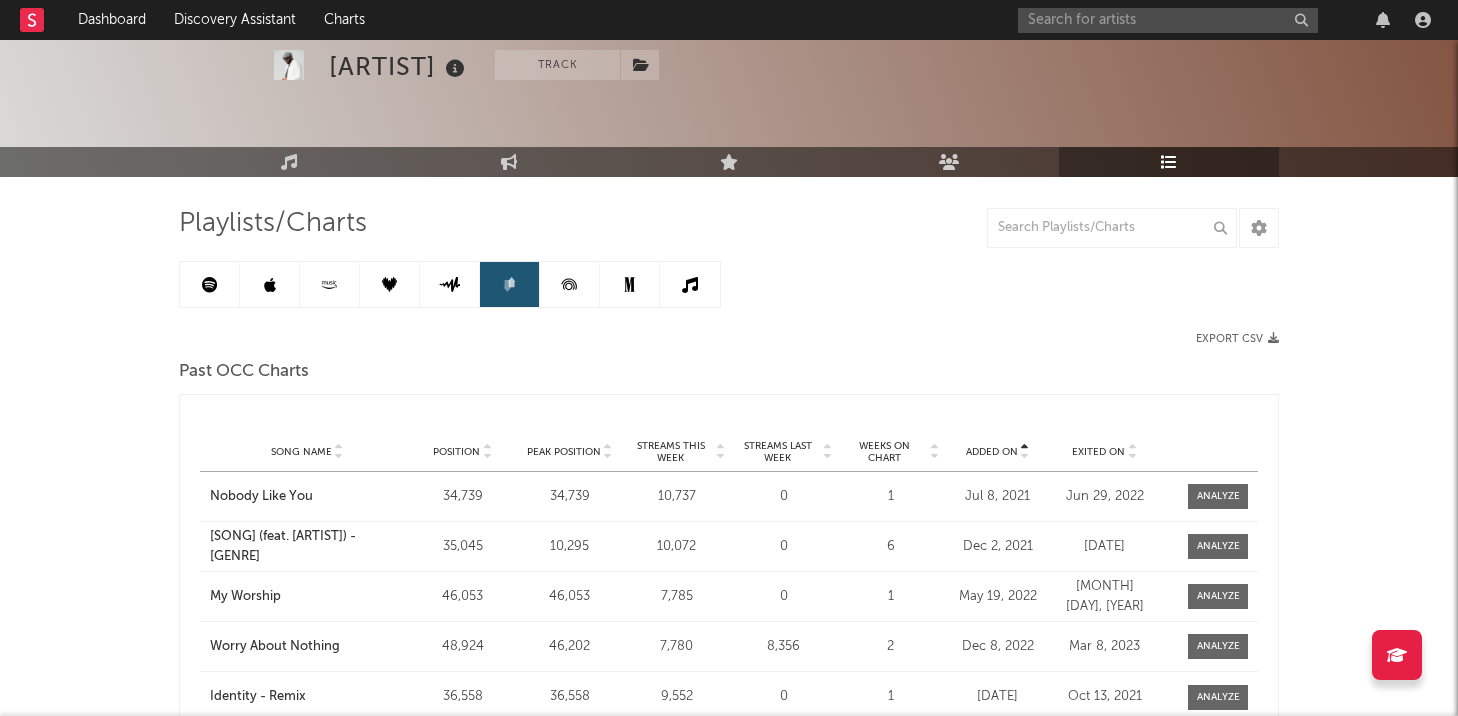 click 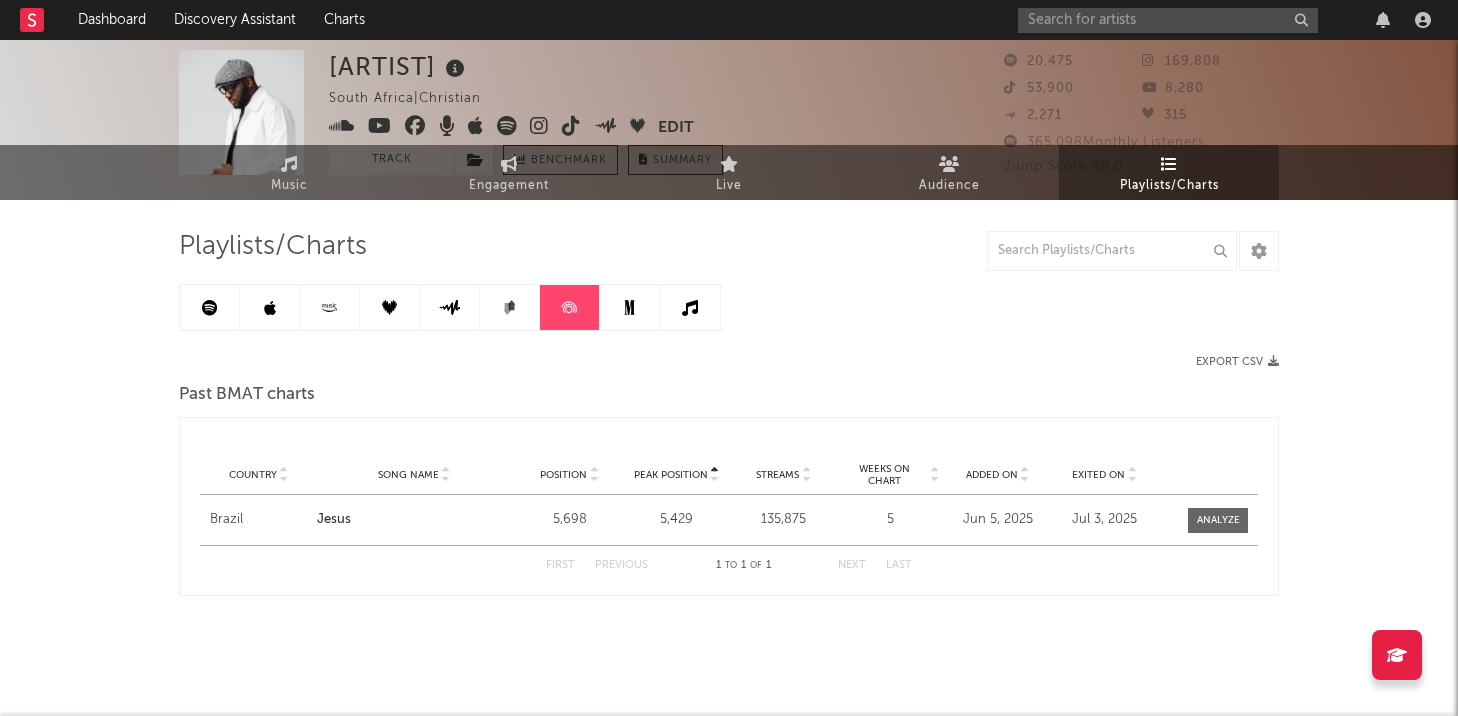 click 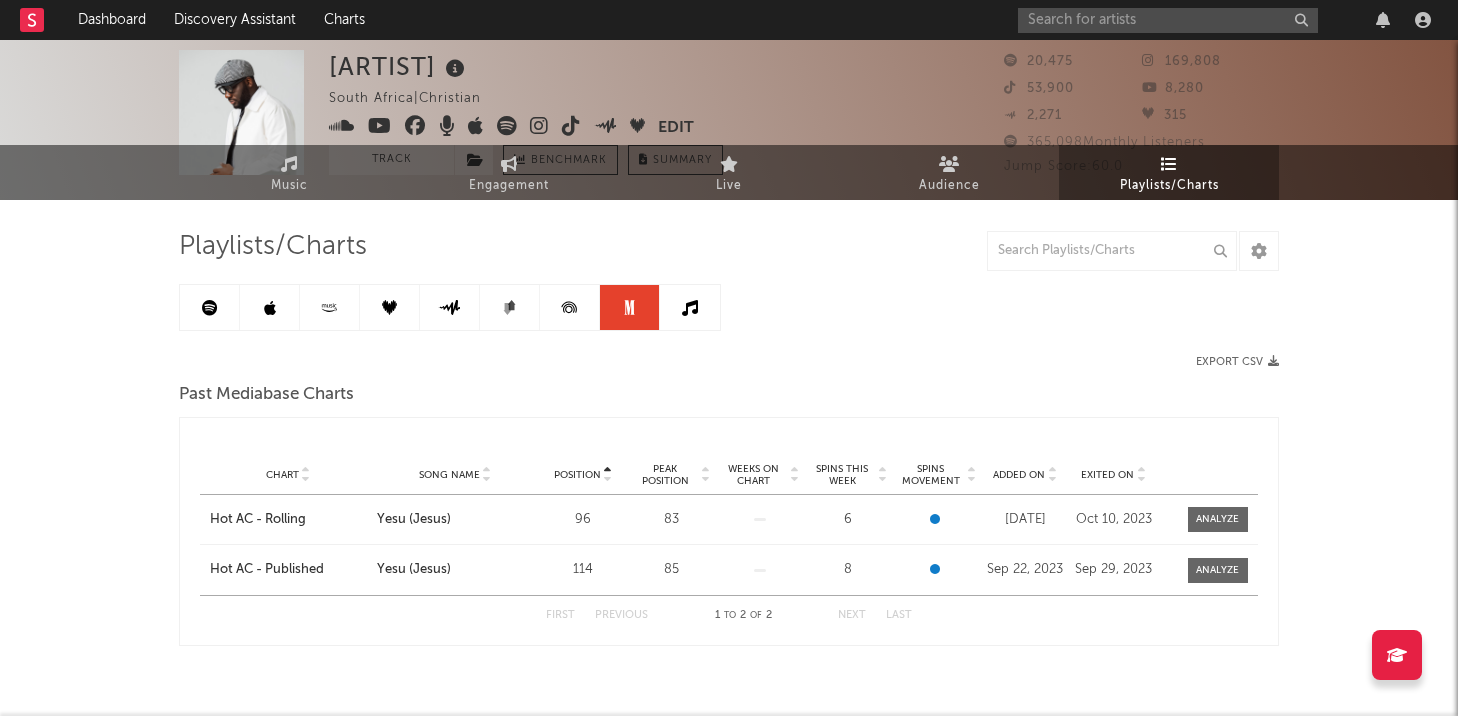 click at bounding box center (690, 308) 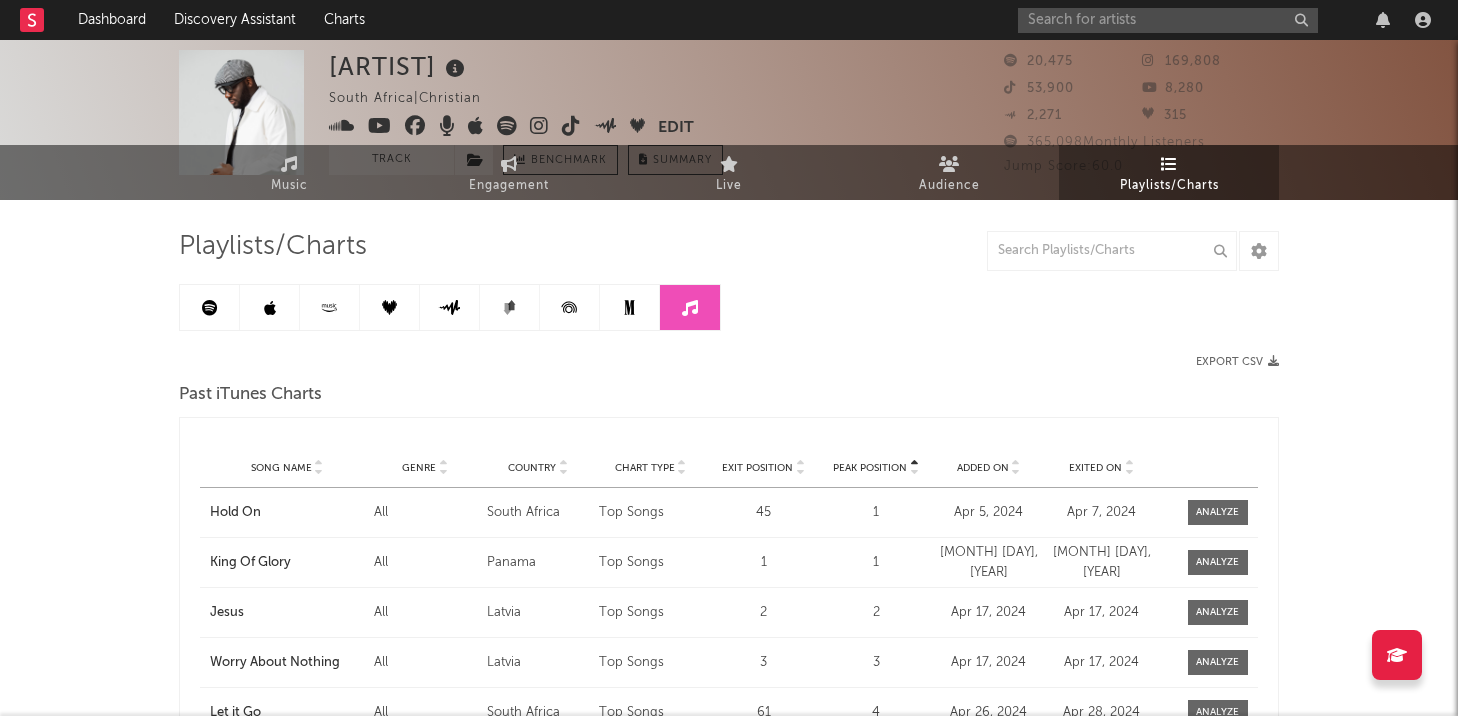 click at bounding box center [1016, 472] 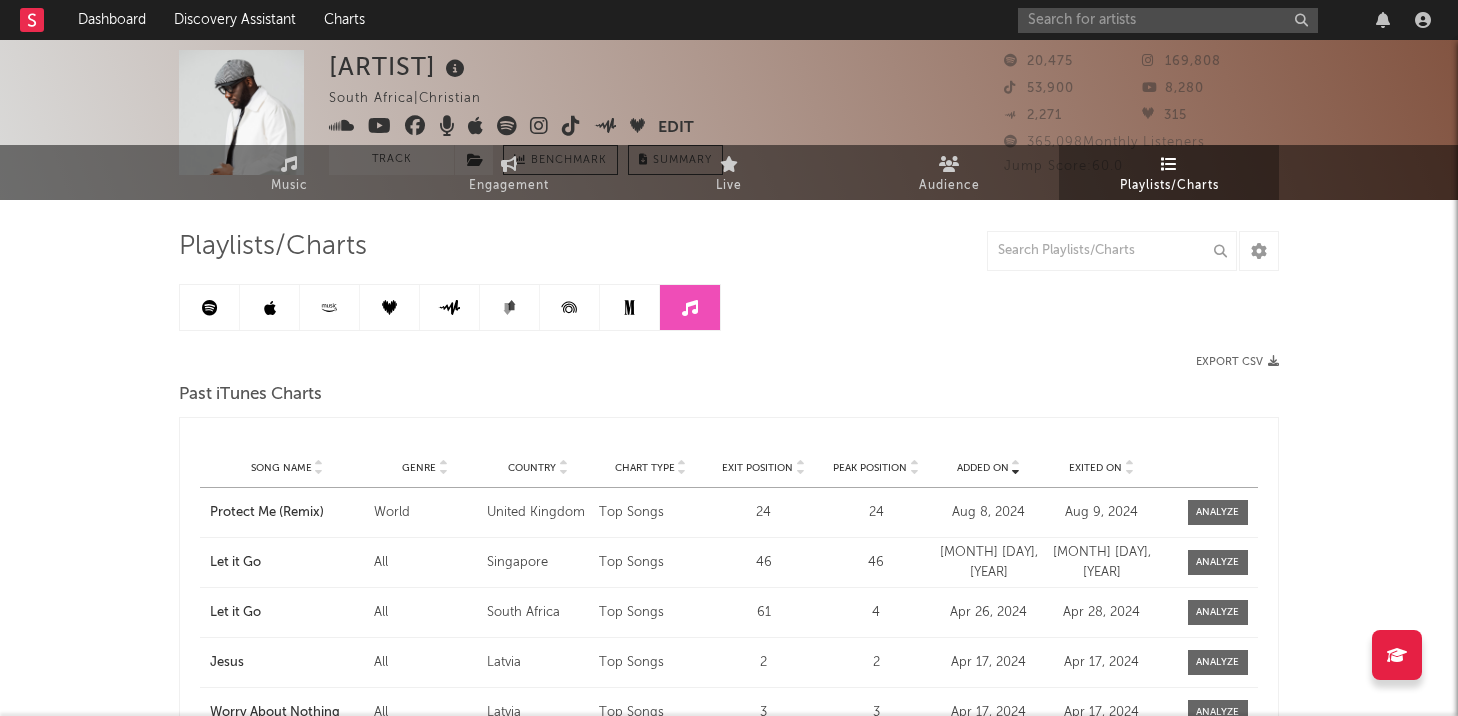 click at bounding box center (1016, 464) 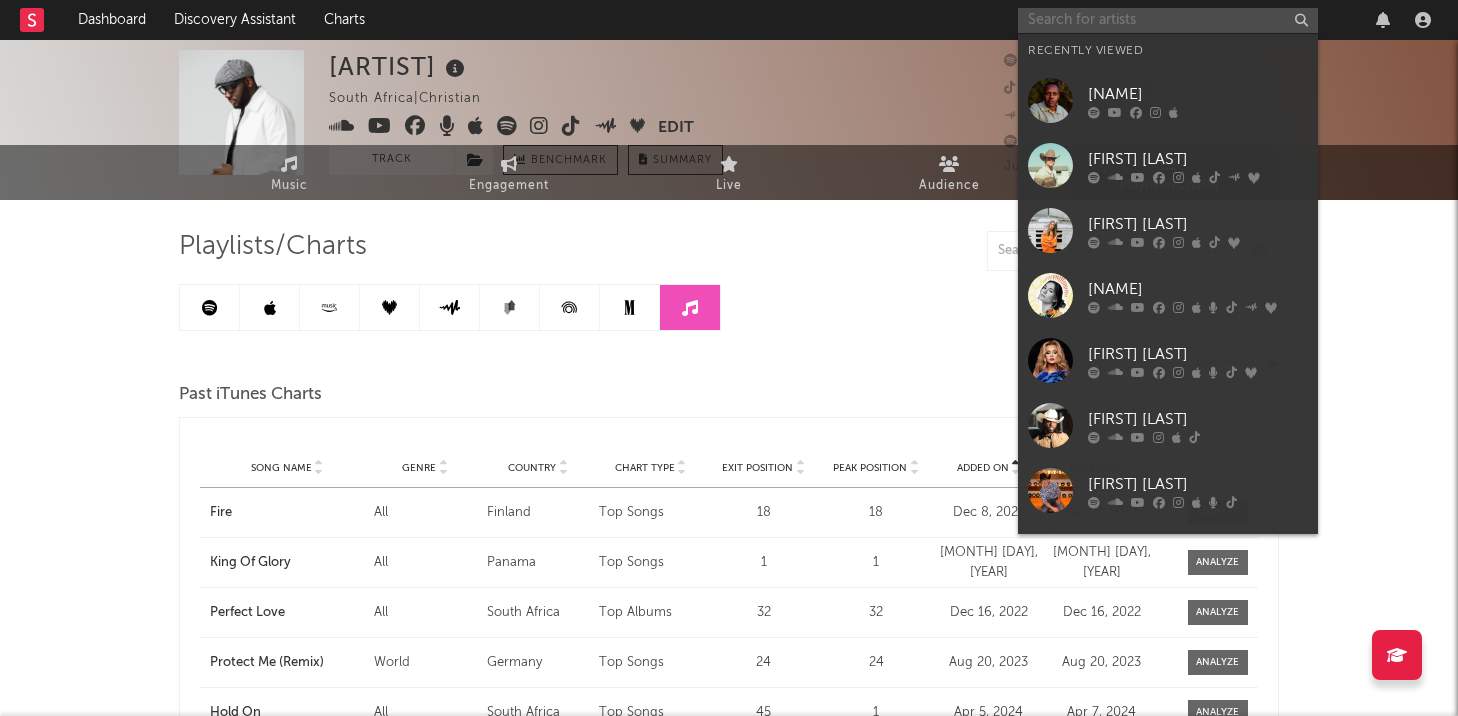click at bounding box center [1168, 20] 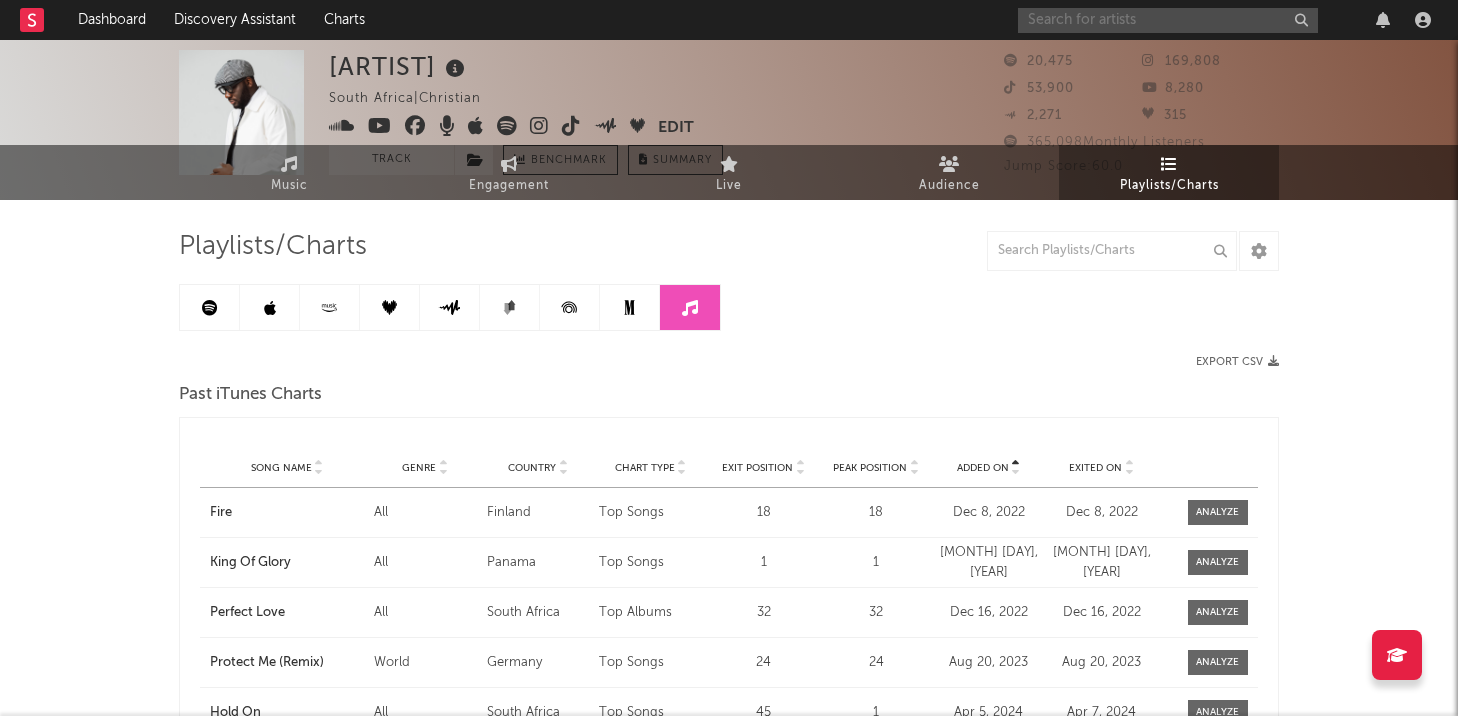 click at bounding box center [1168, 20] 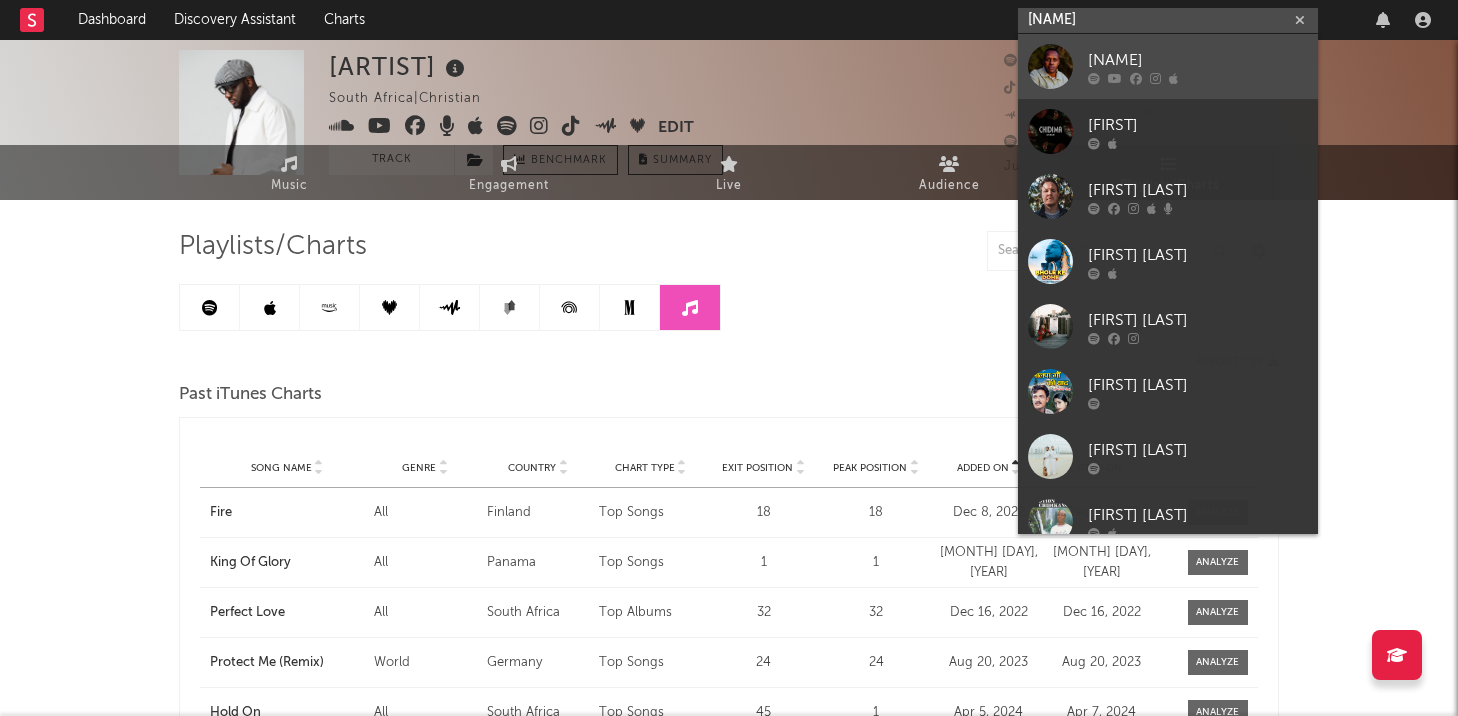 type on "[NAME]" 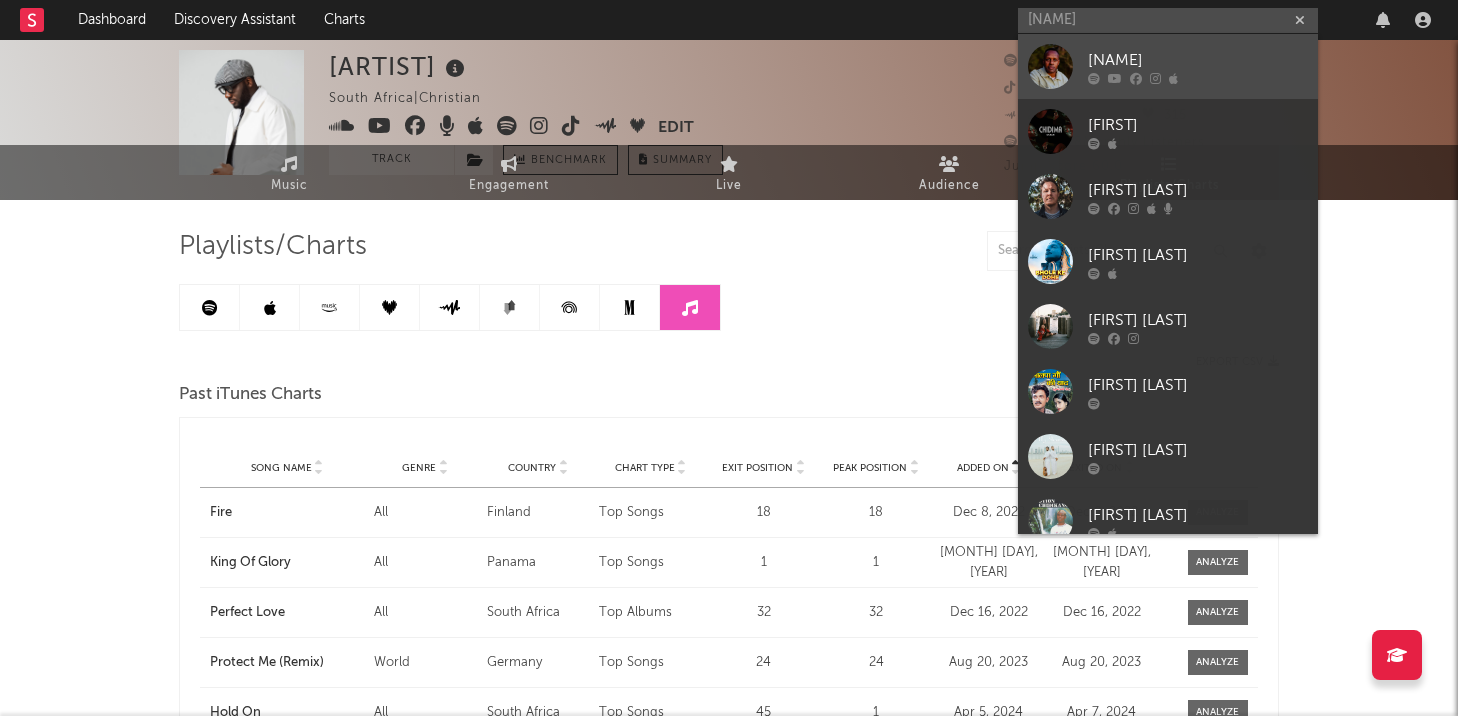 click on "[NAME]" at bounding box center (1198, 60) 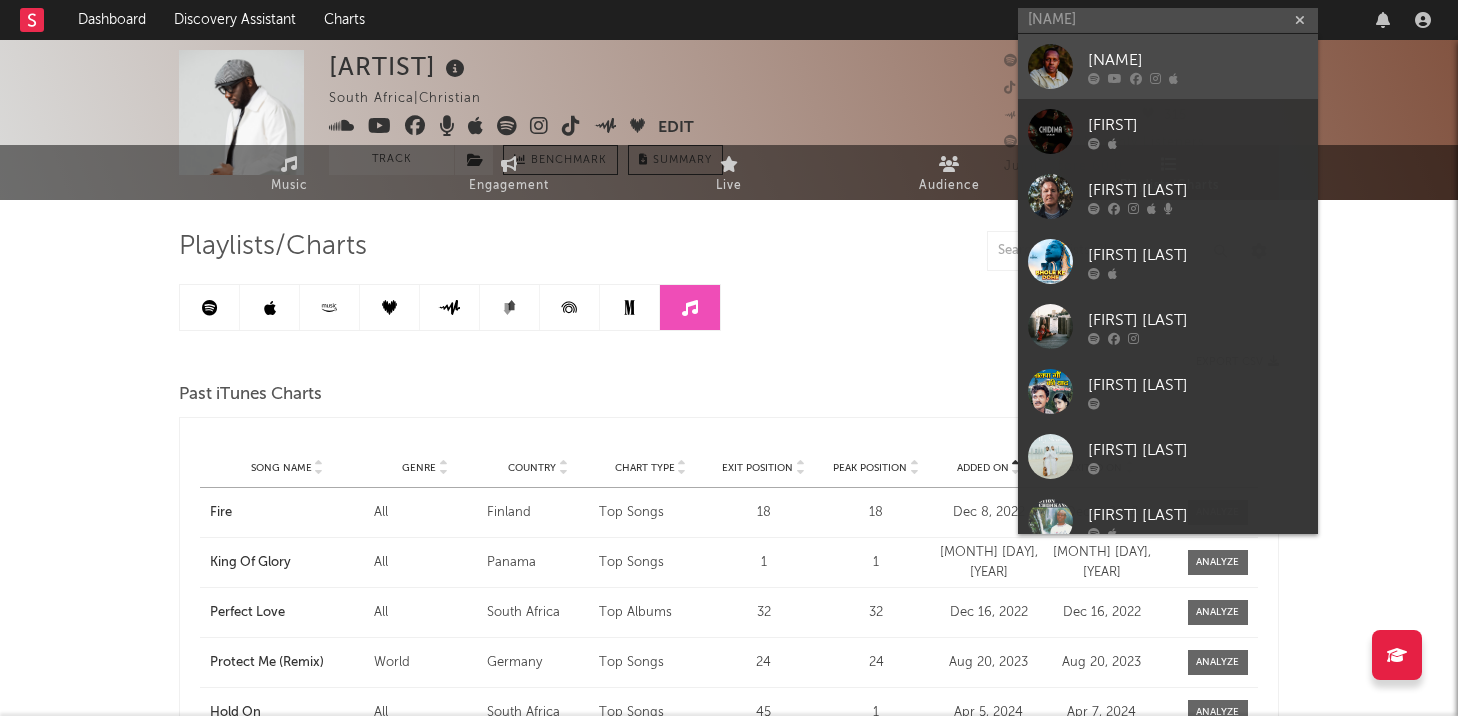 type 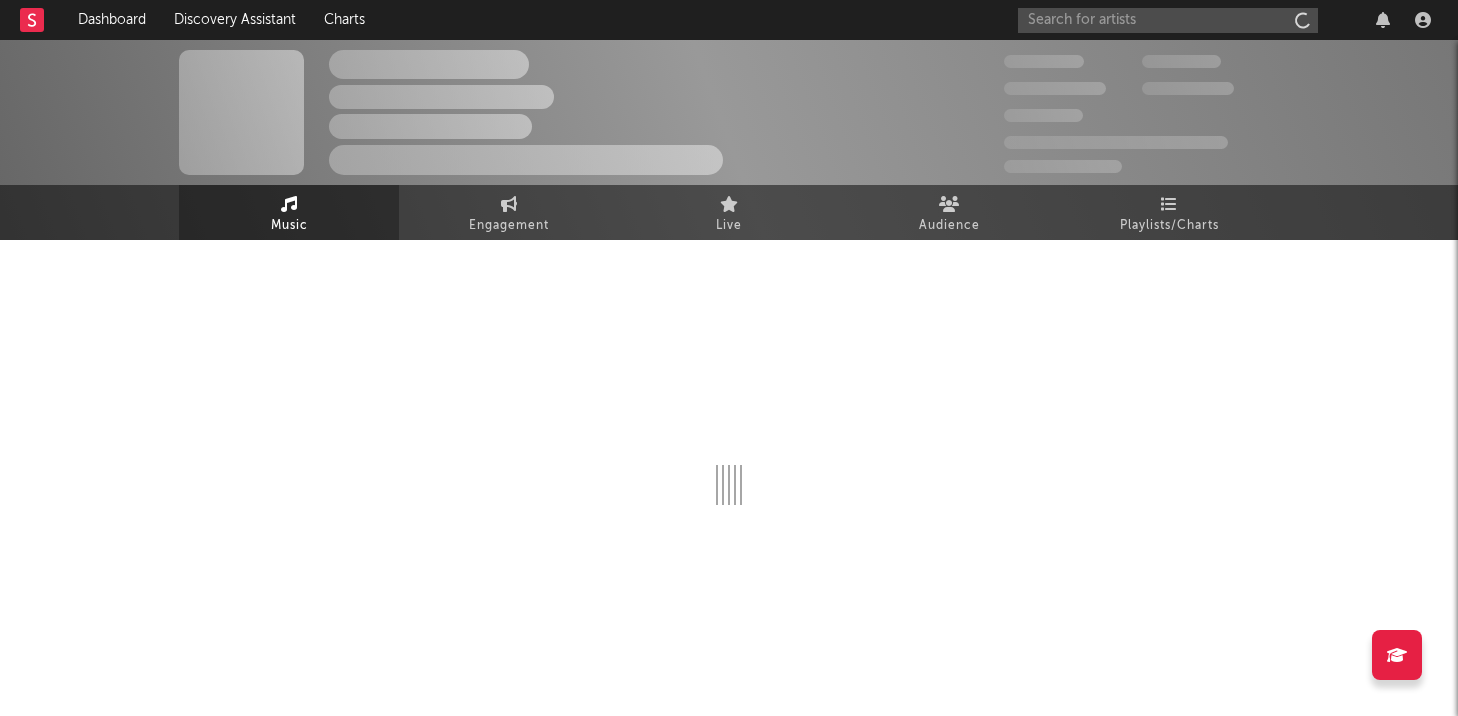 scroll, scrollTop: 0, scrollLeft: 0, axis: both 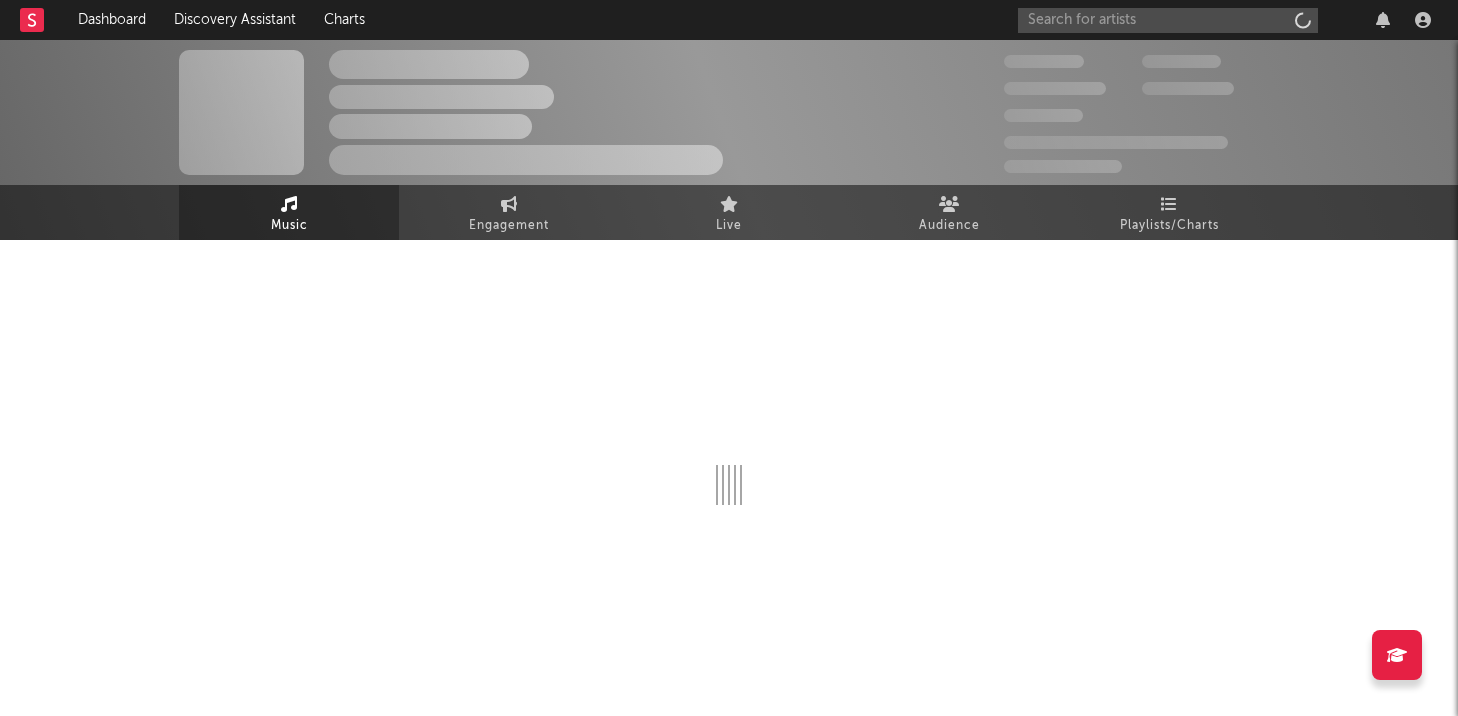 select on "1w" 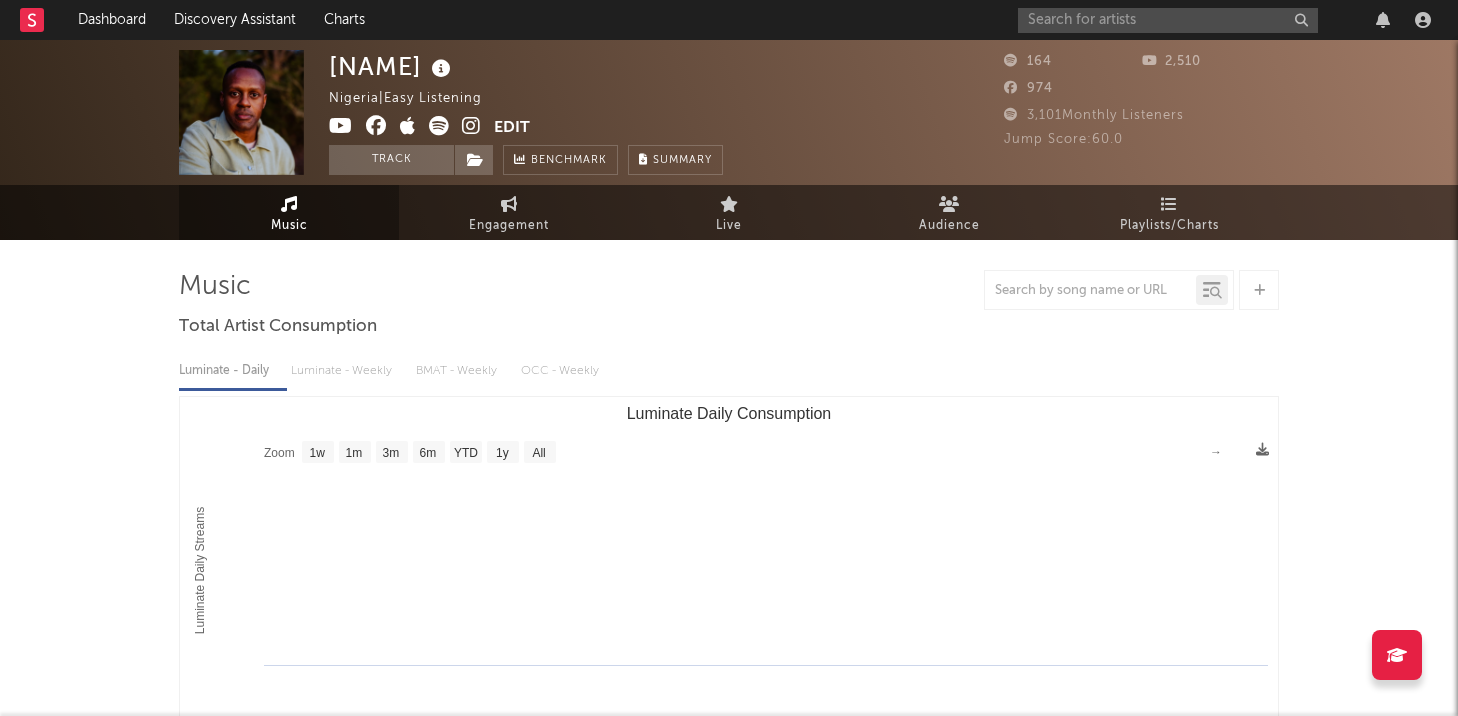 click on "Edit" at bounding box center (512, 128) 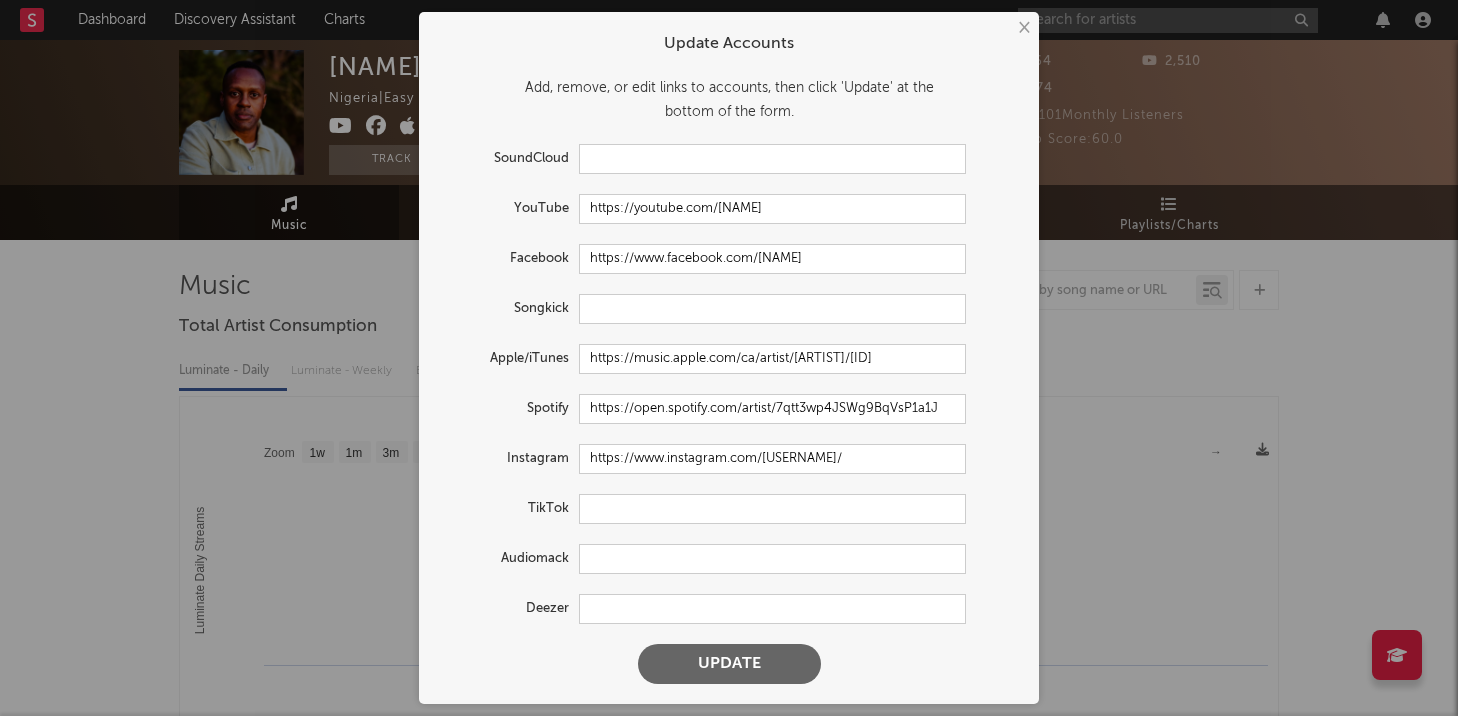 click on "×" at bounding box center [1023, 28] 